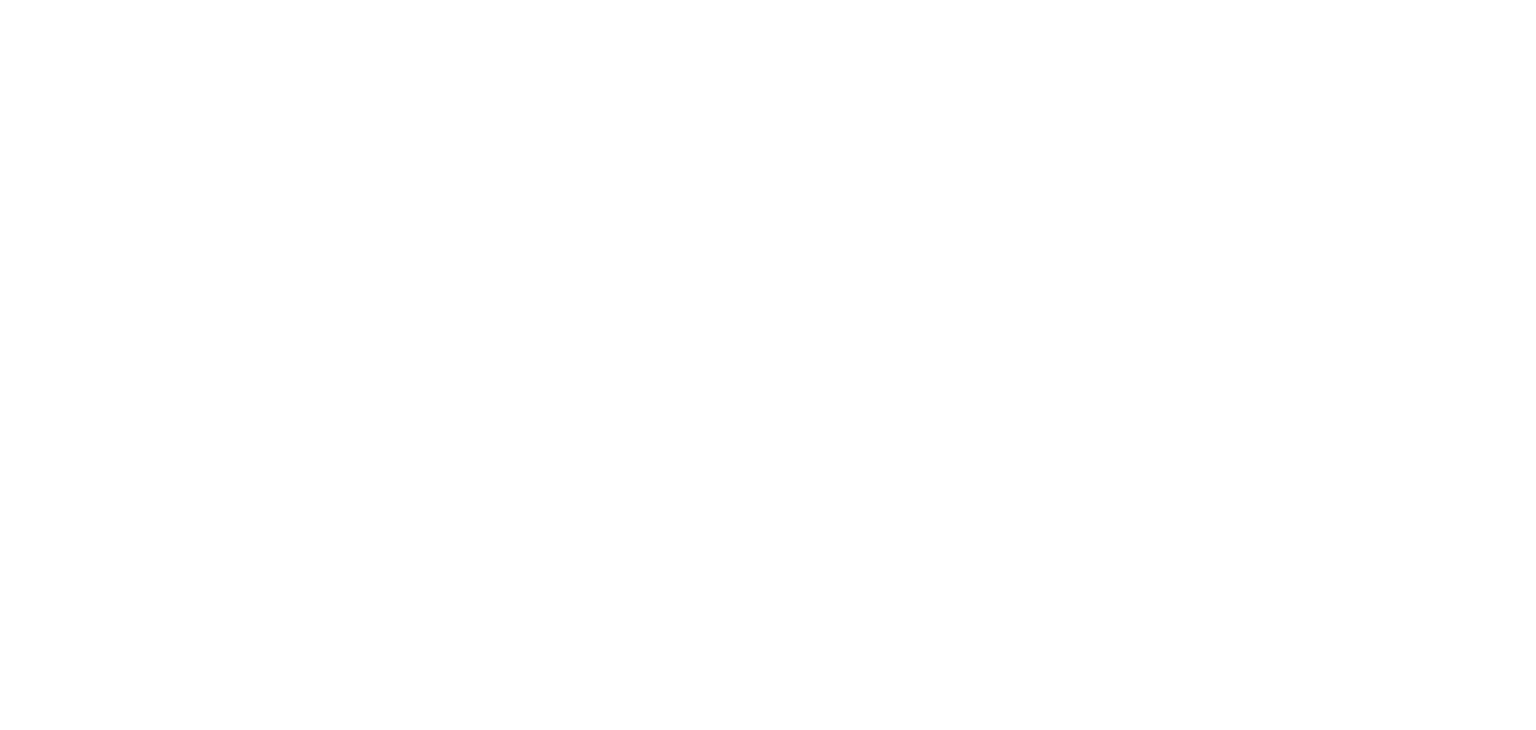 scroll, scrollTop: 0, scrollLeft: 0, axis: both 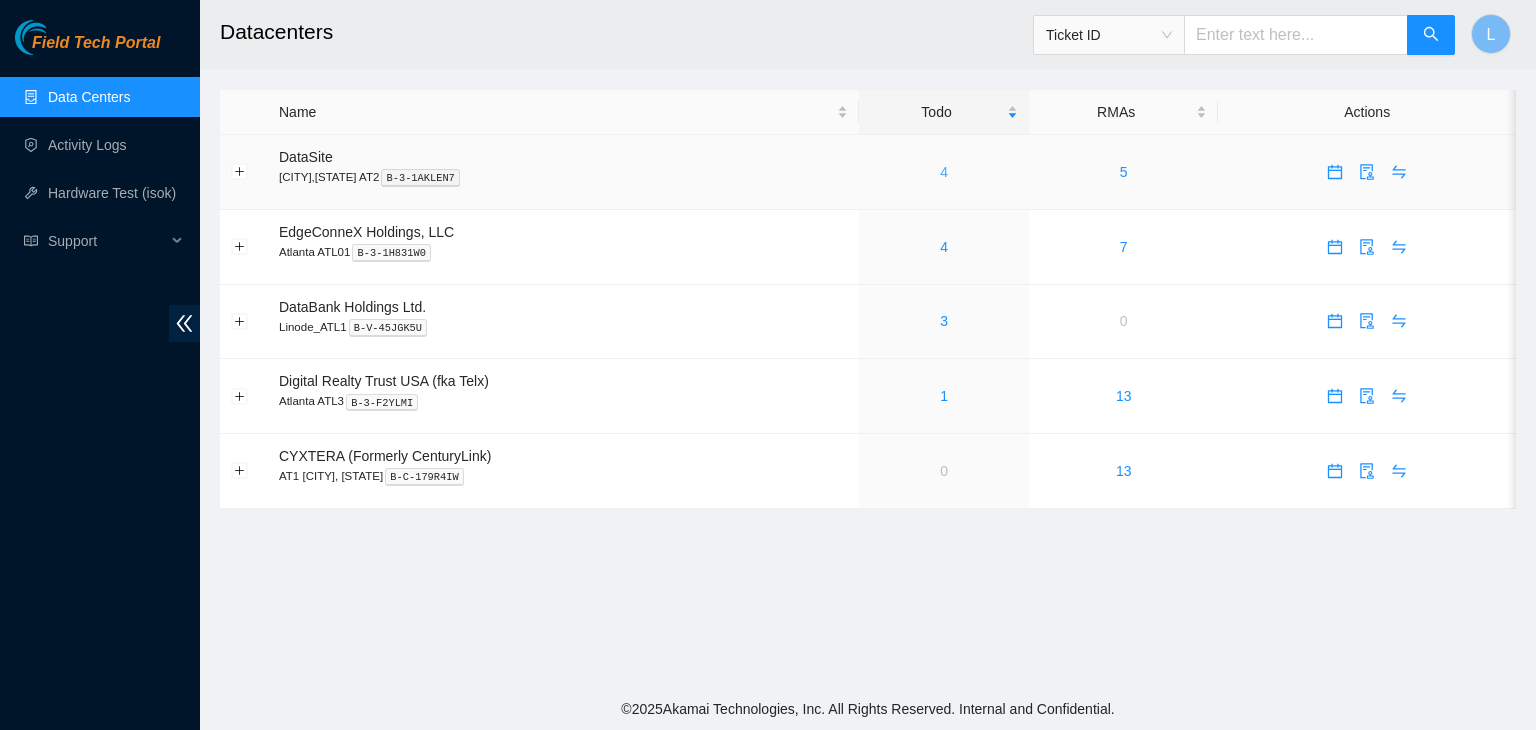 click on "4" at bounding box center [944, 172] 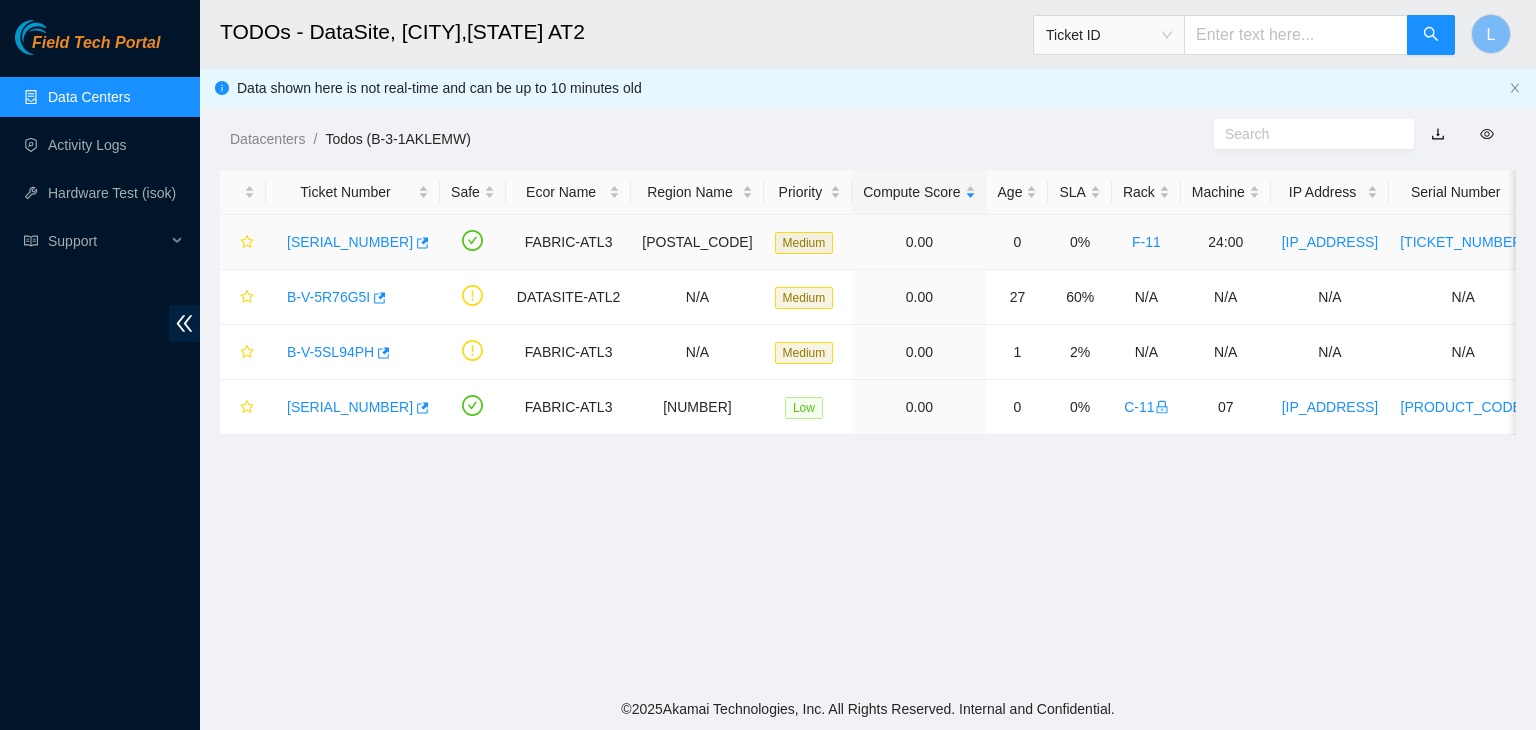 click on "[SERIAL_NUMBER]" at bounding box center [350, 242] 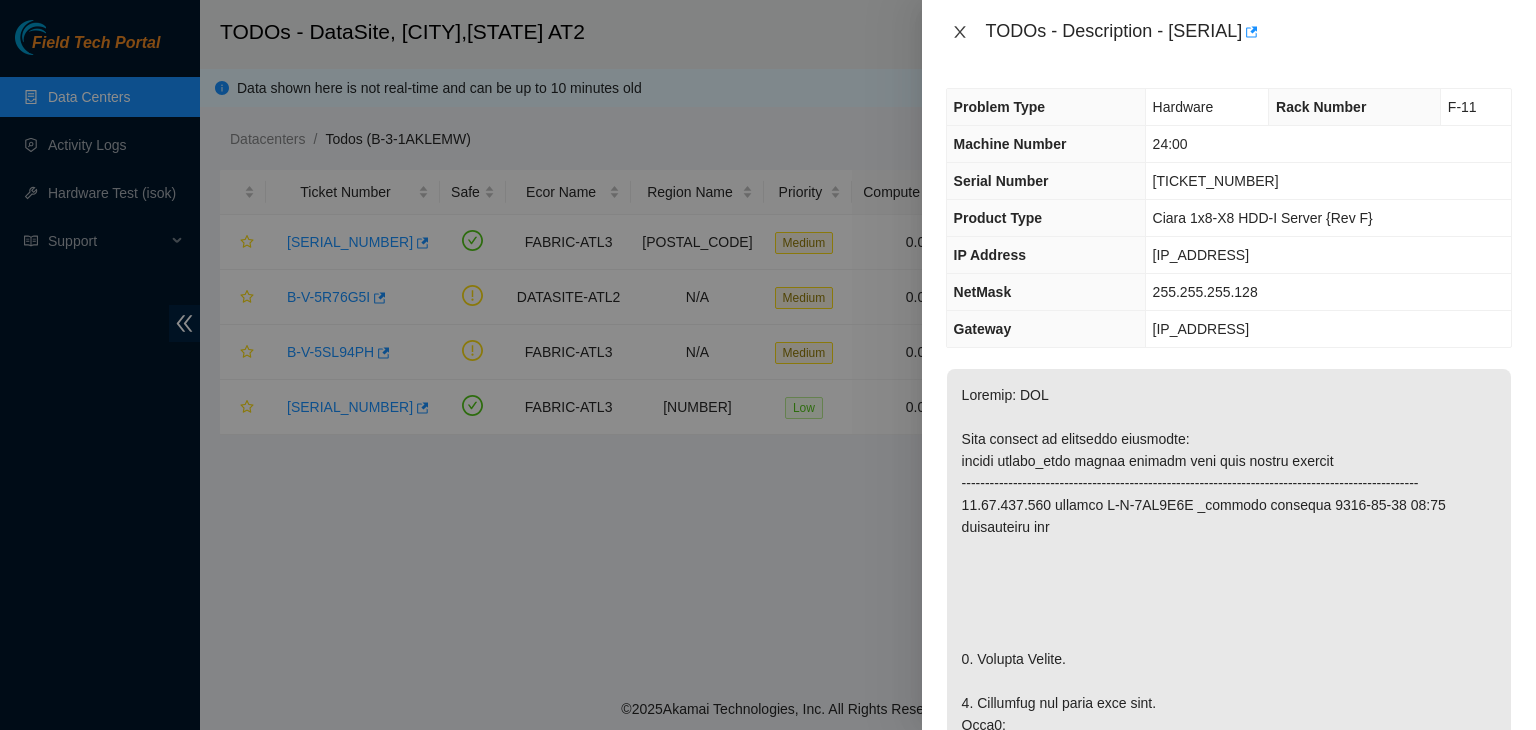 click 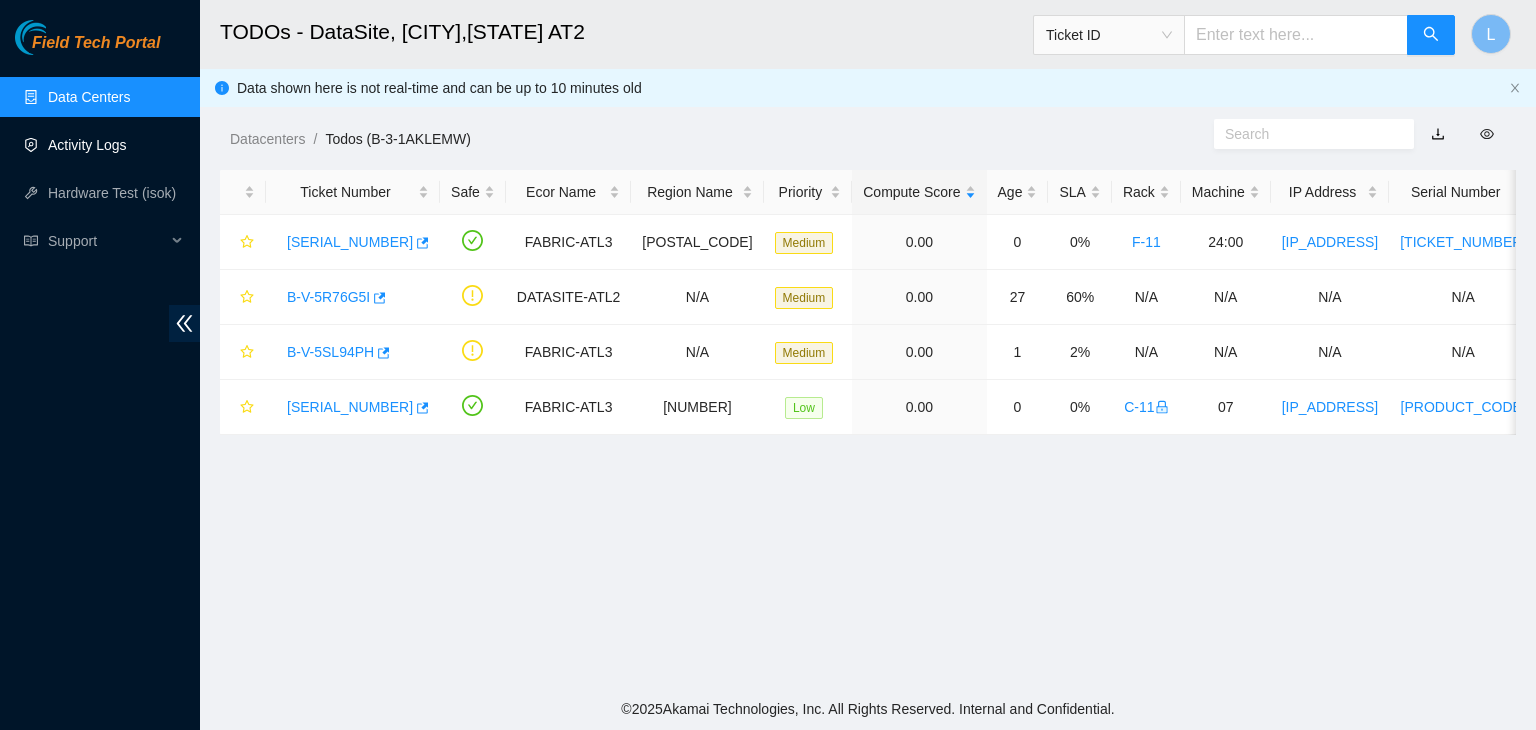 click on "Activity Logs" at bounding box center (87, 145) 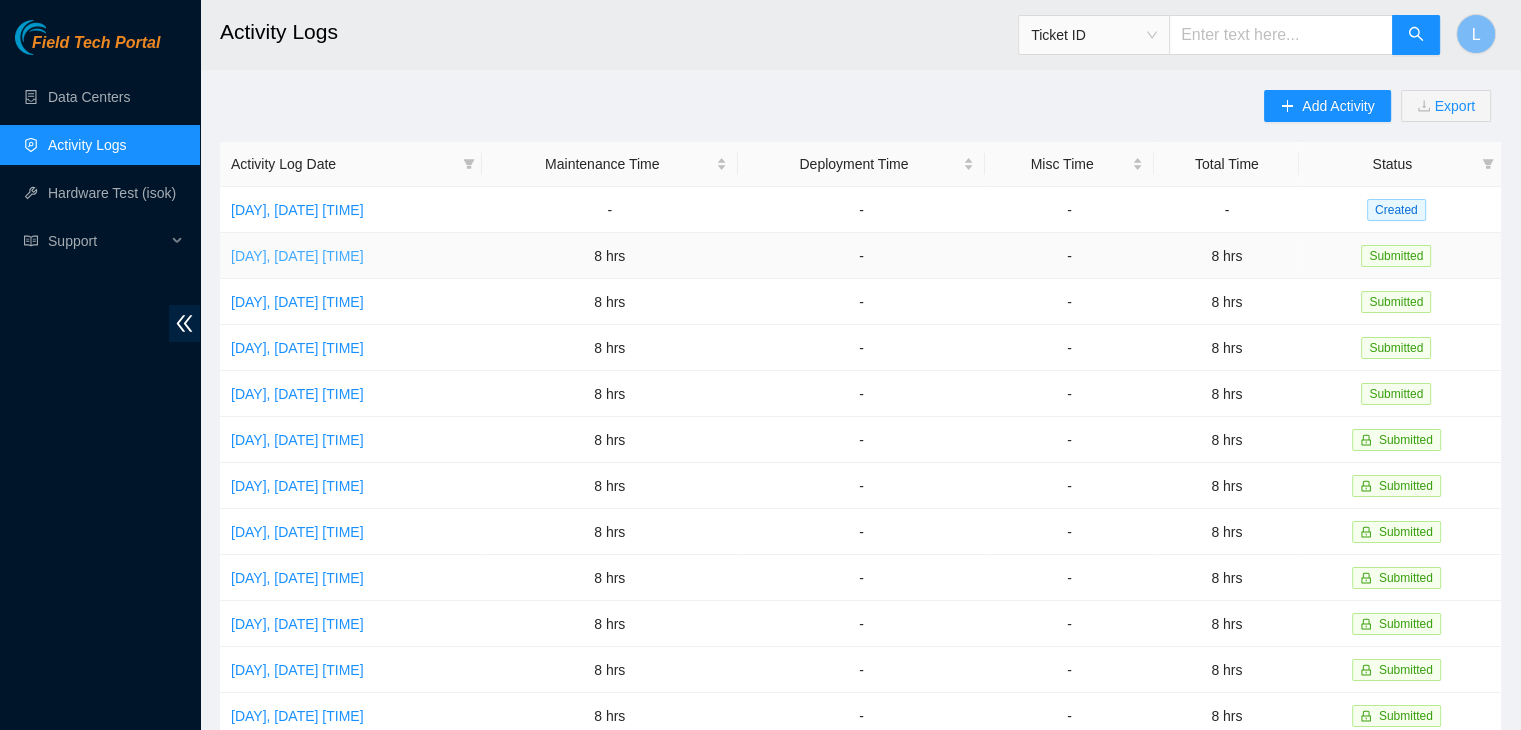 click on "[DAY], [DATE] [TIME]" at bounding box center [297, 256] 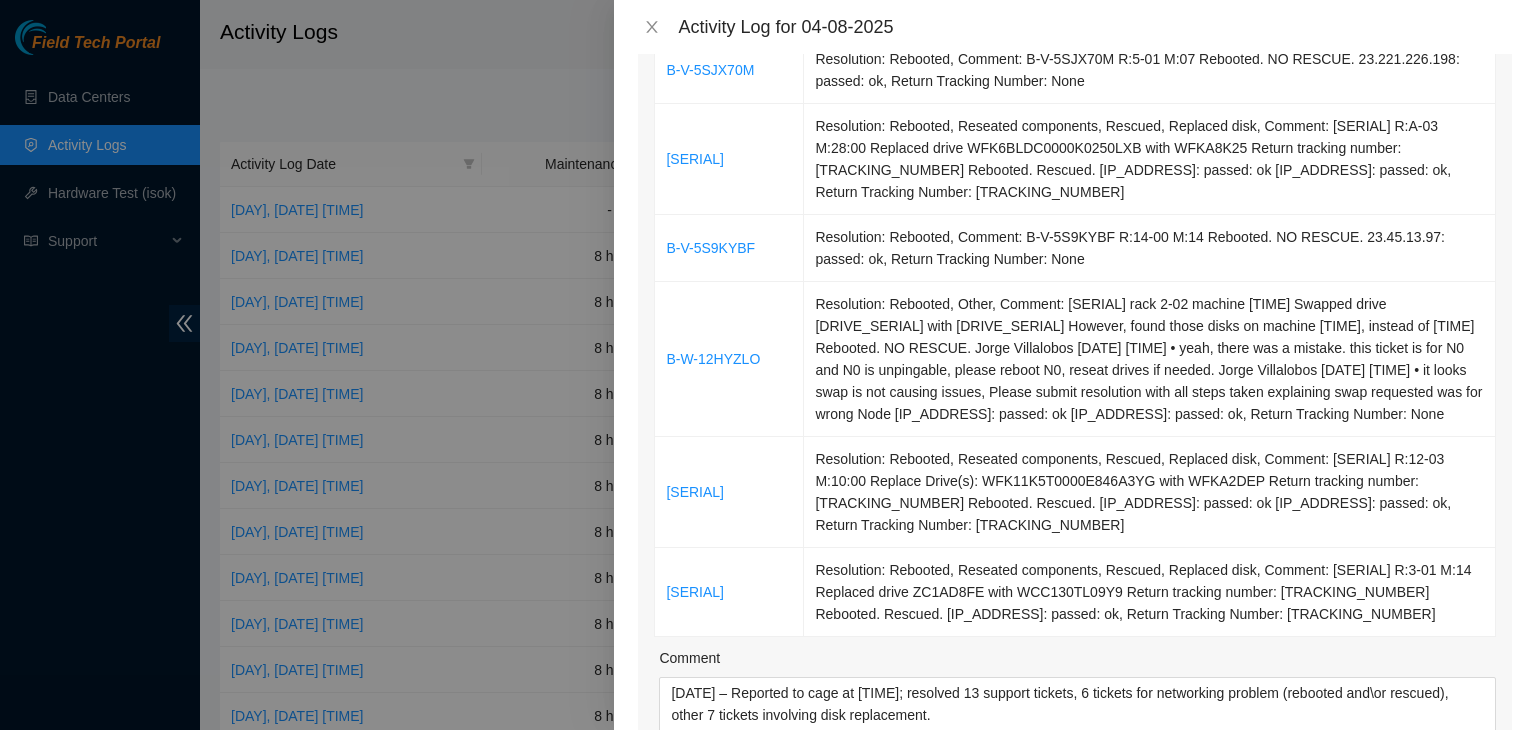 scroll, scrollTop: 1000, scrollLeft: 0, axis: vertical 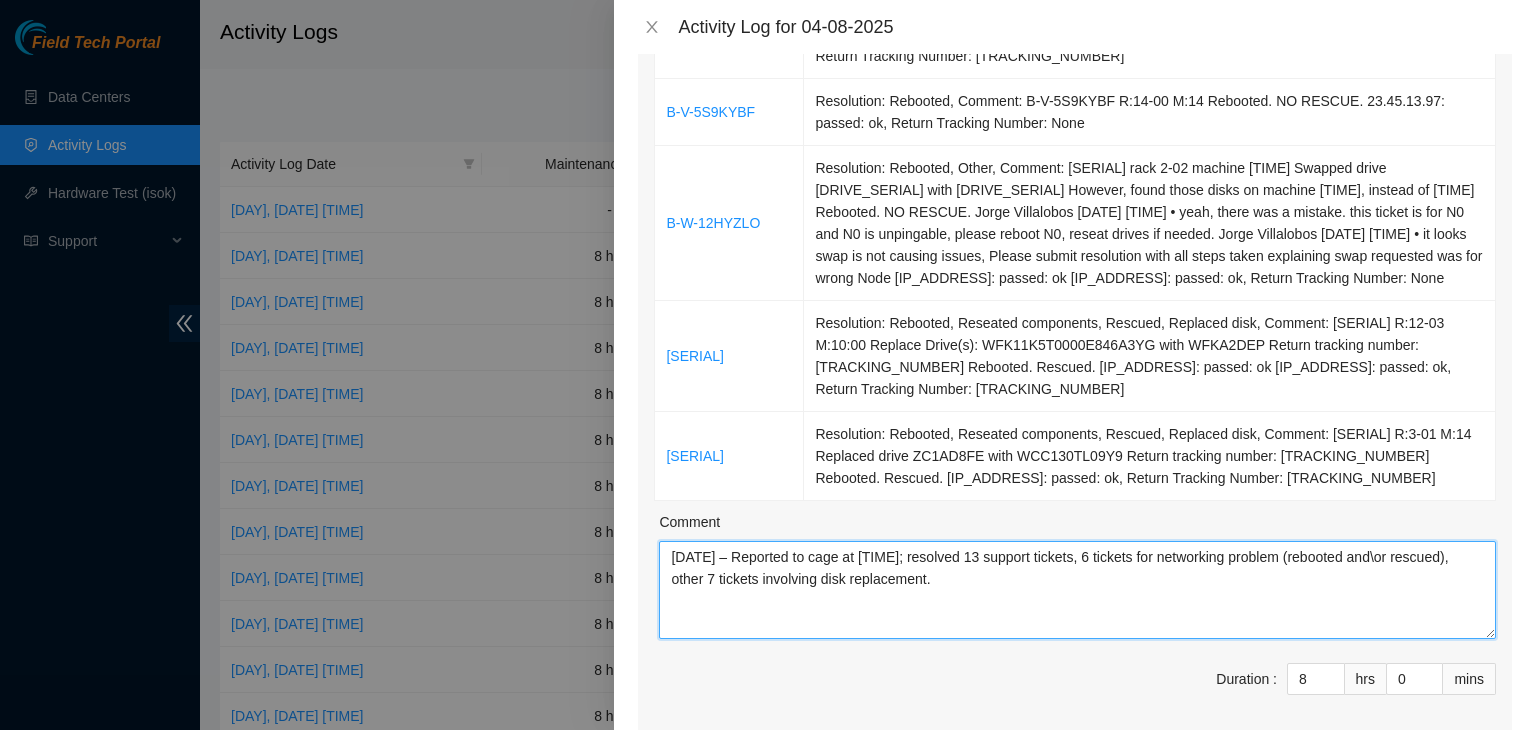 drag, startPoint x: 1032, startPoint y: 550, endPoint x: 655, endPoint y: 506, distance: 379.55896 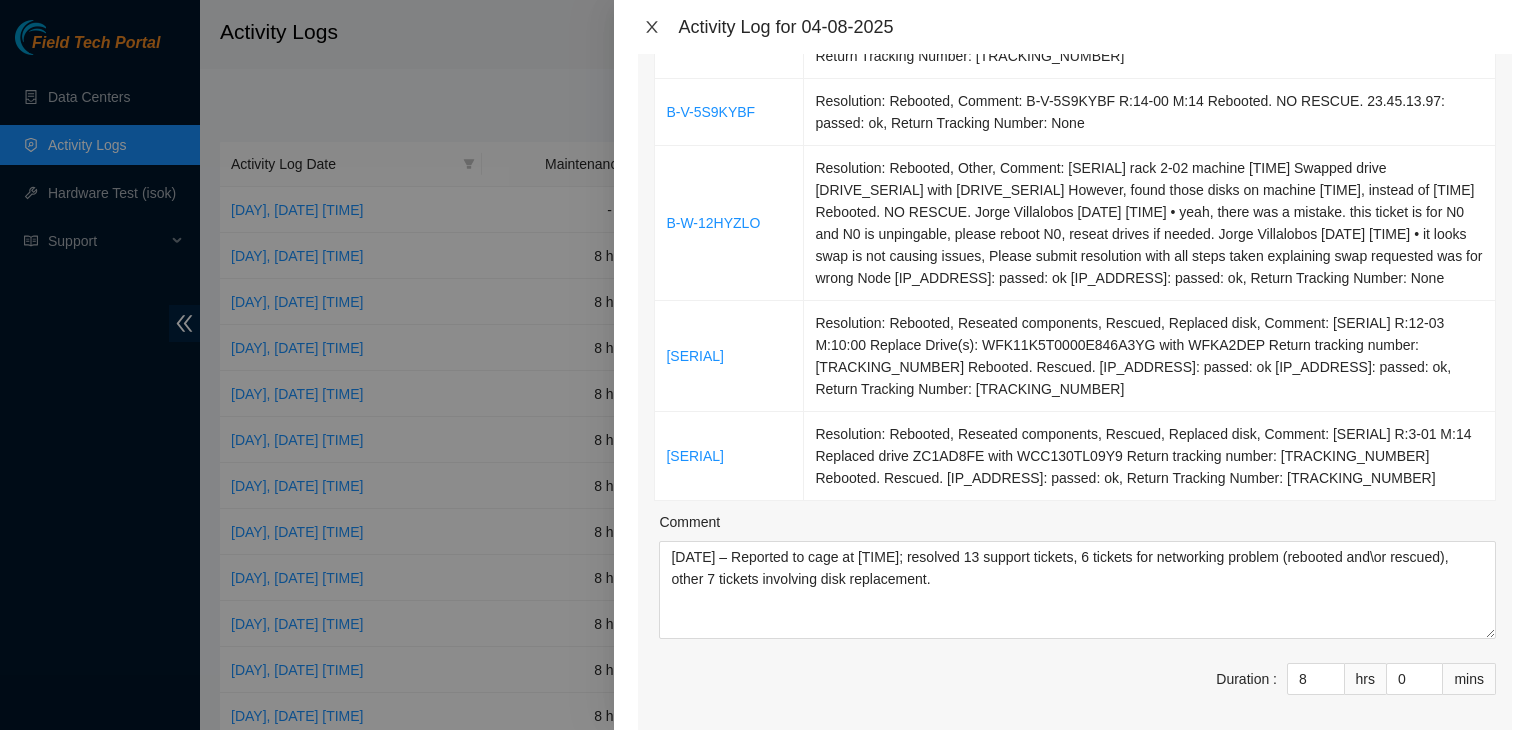 click 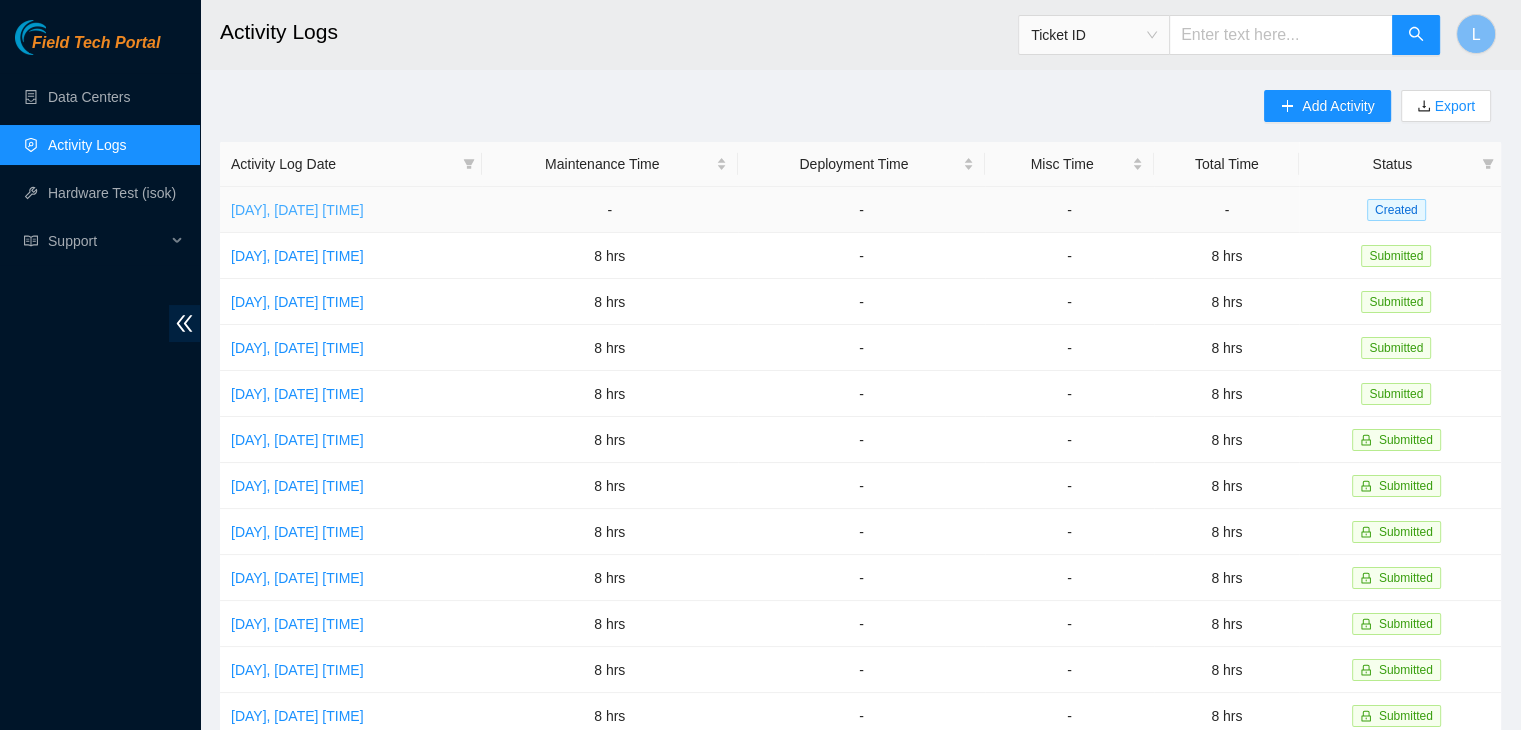 click on "[DAY], [DATE] [TIME]" at bounding box center [297, 210] 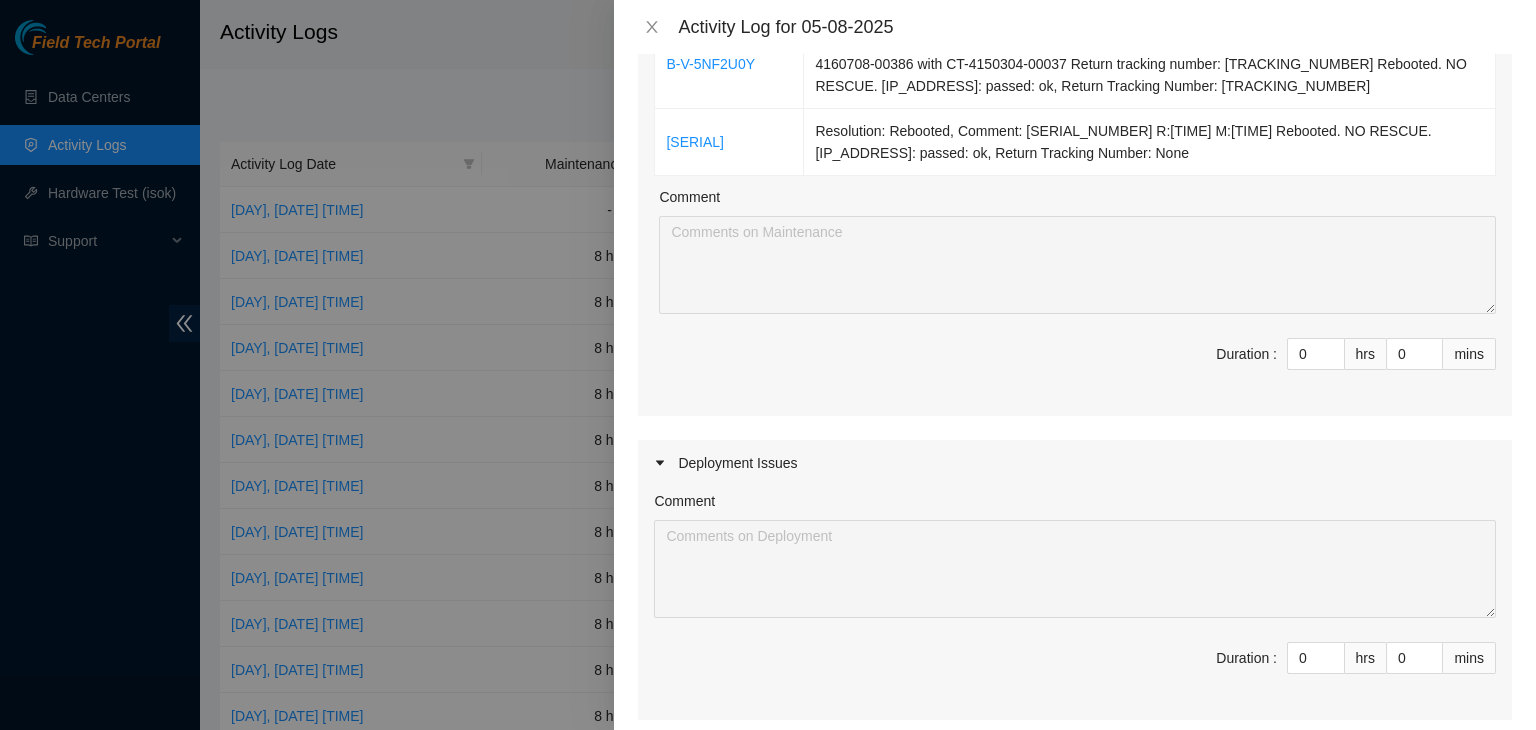 scroll, scrollTop: 700, scrollLeft: 0, axis: vertical 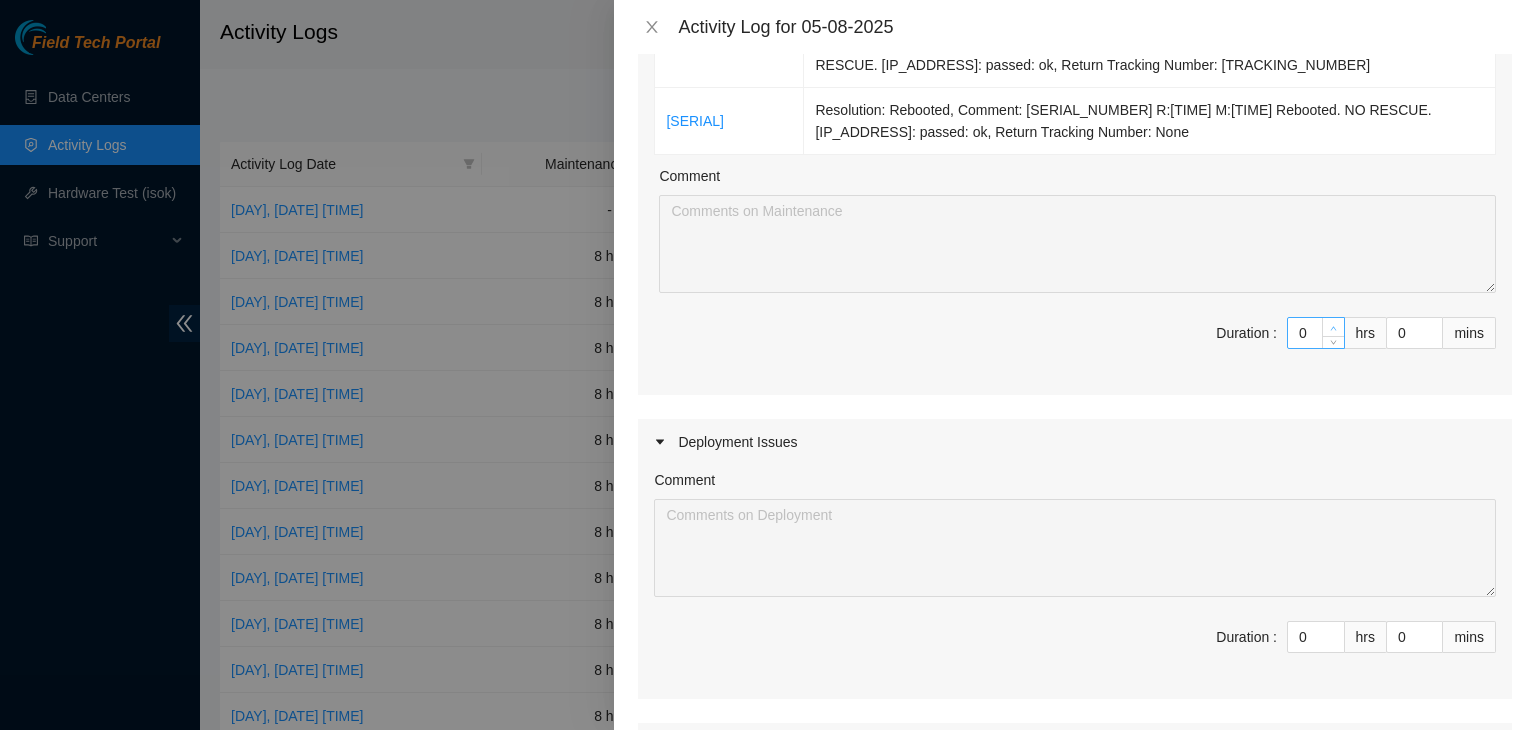 type on "1" 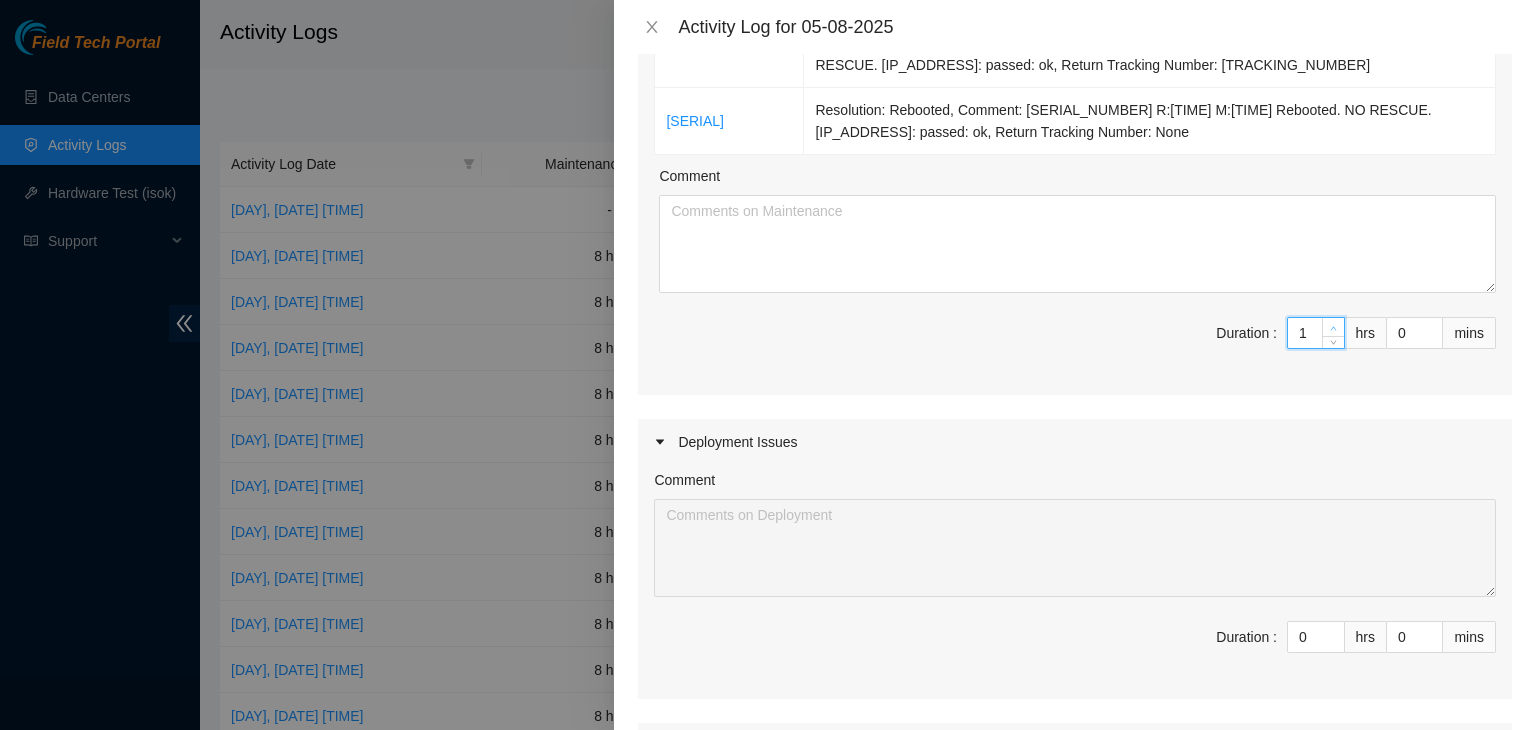 click 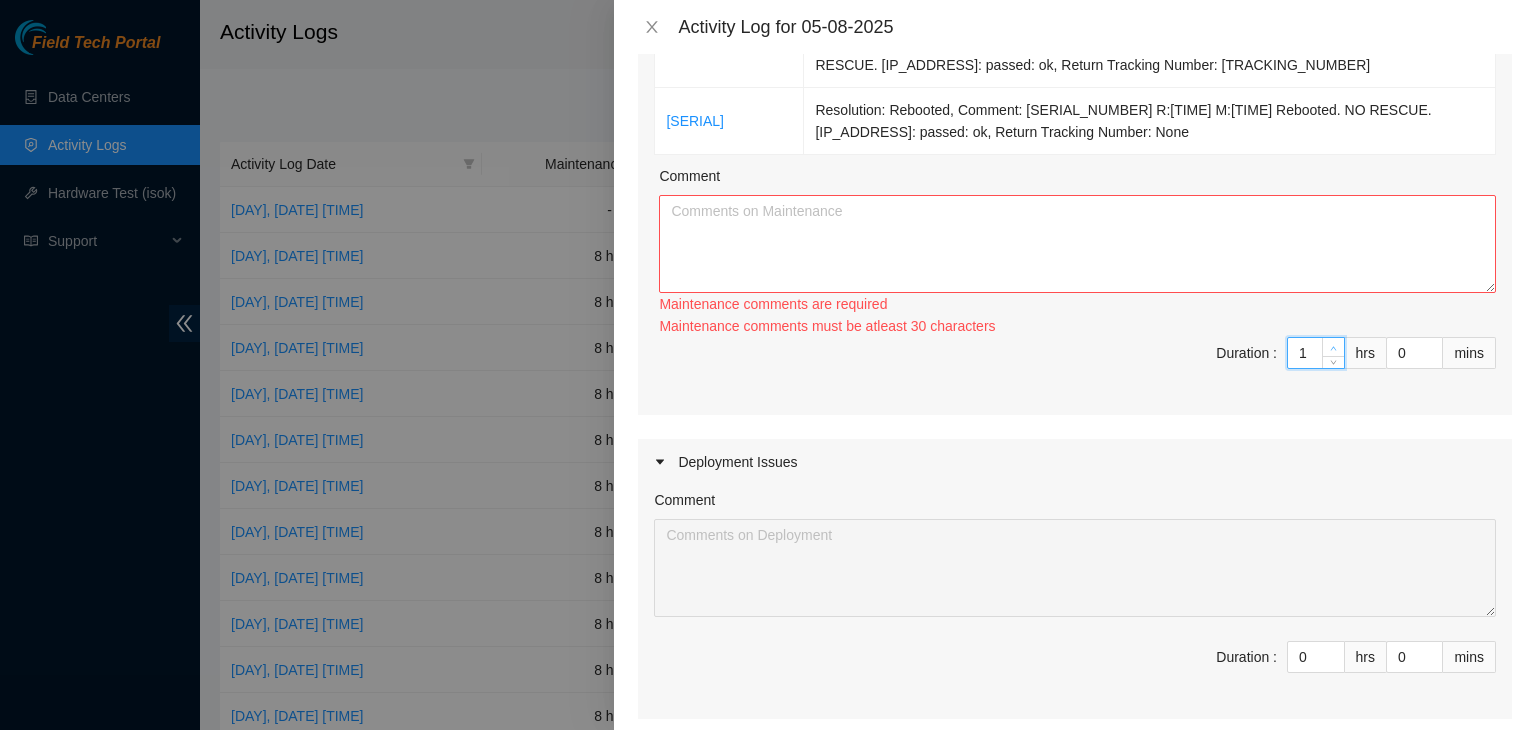 type on "2" 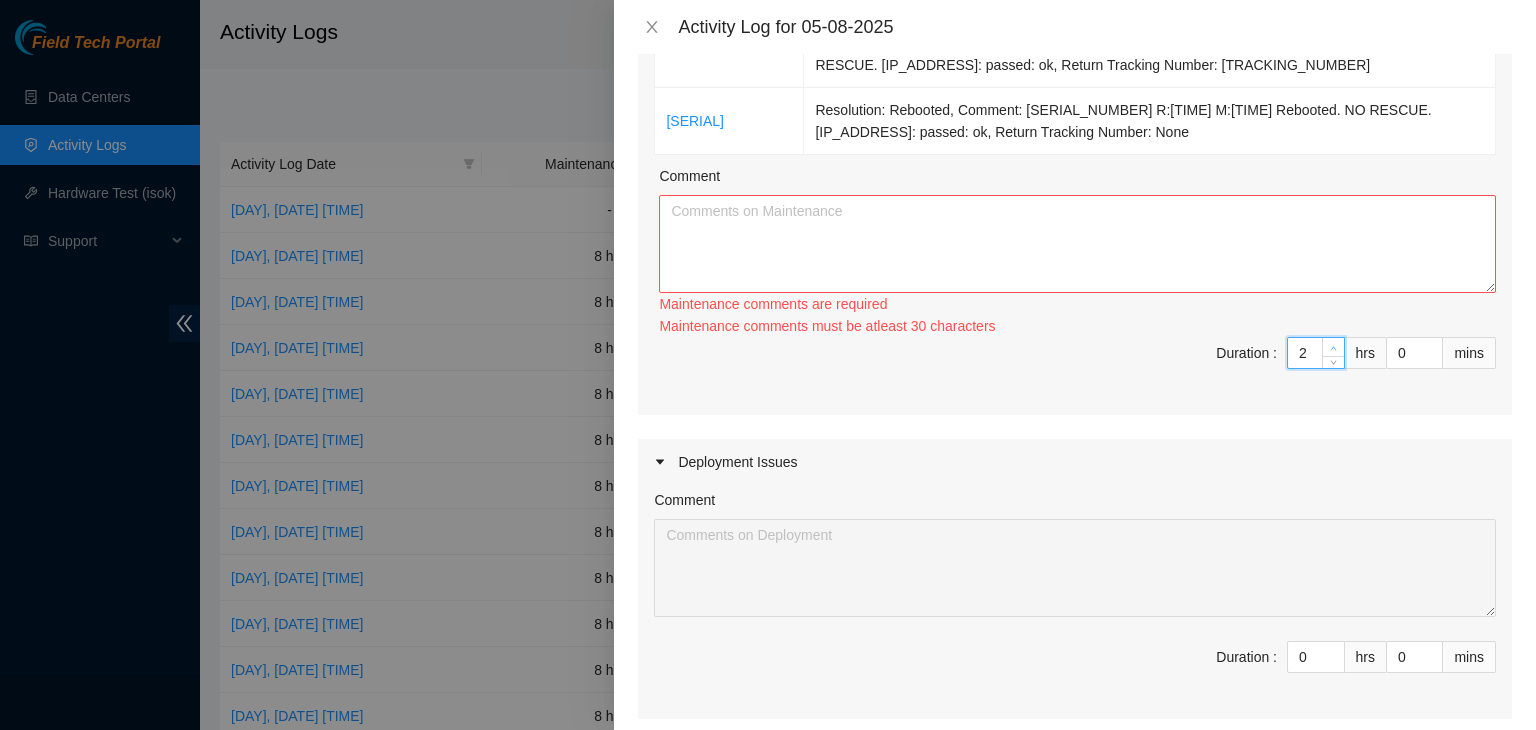 click 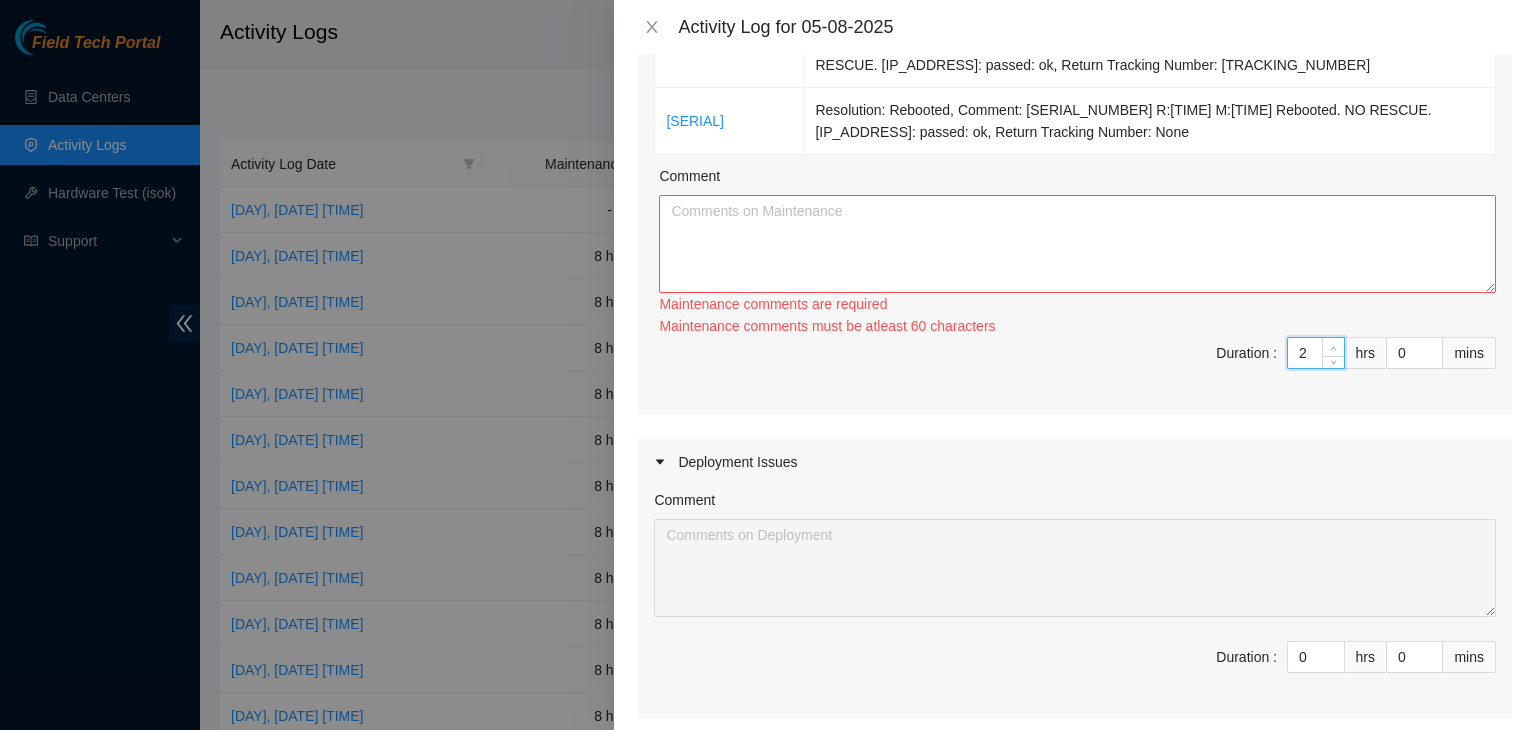 type on "3" 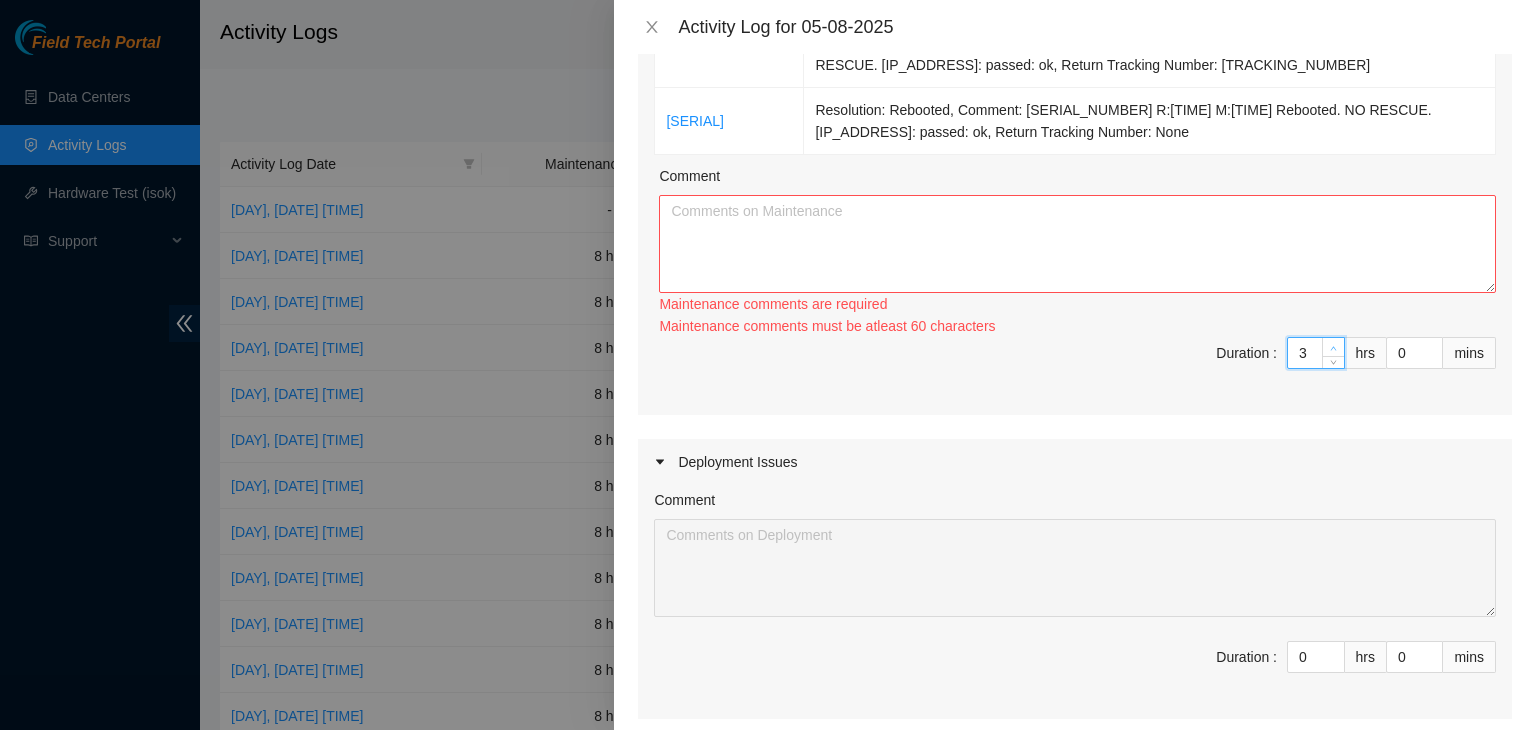 click 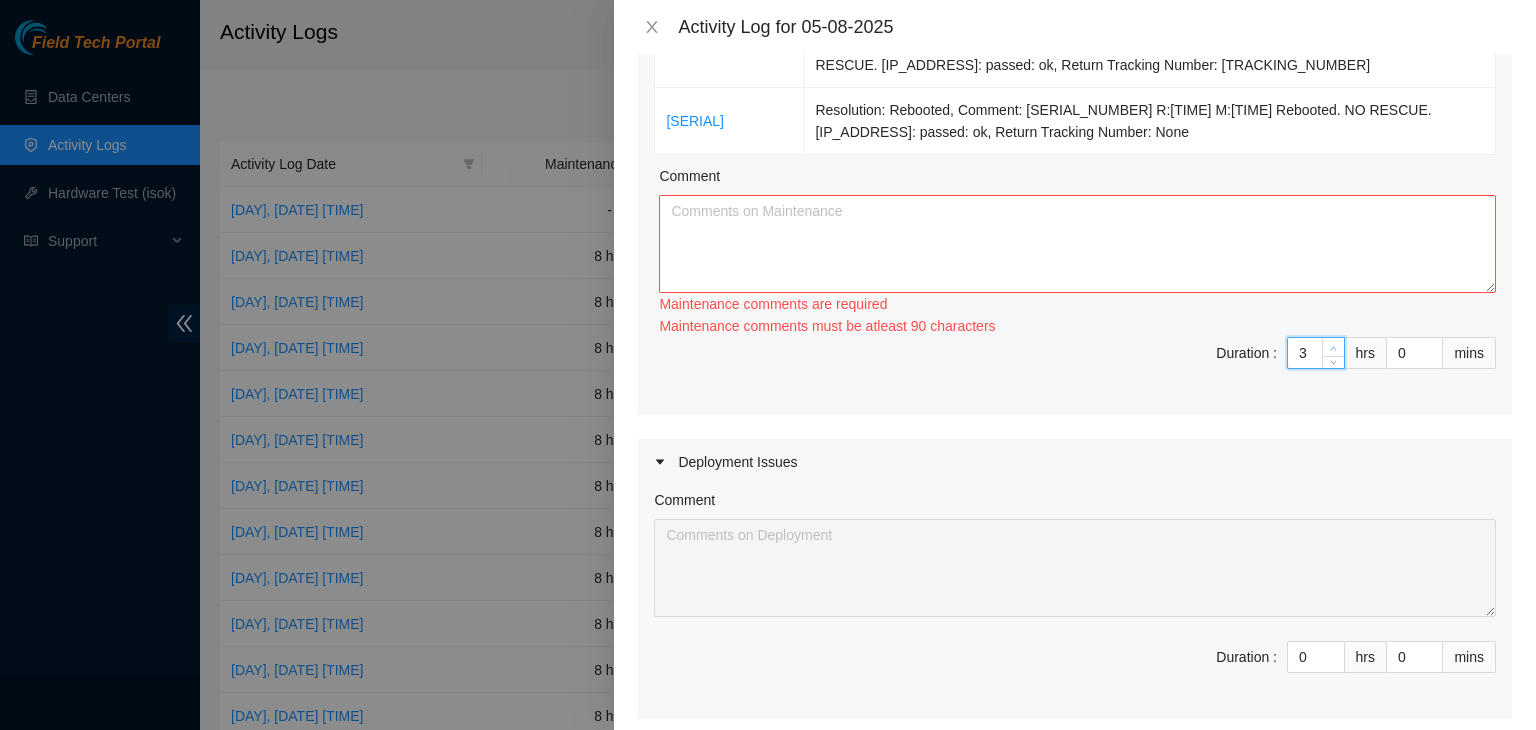 type on "4" 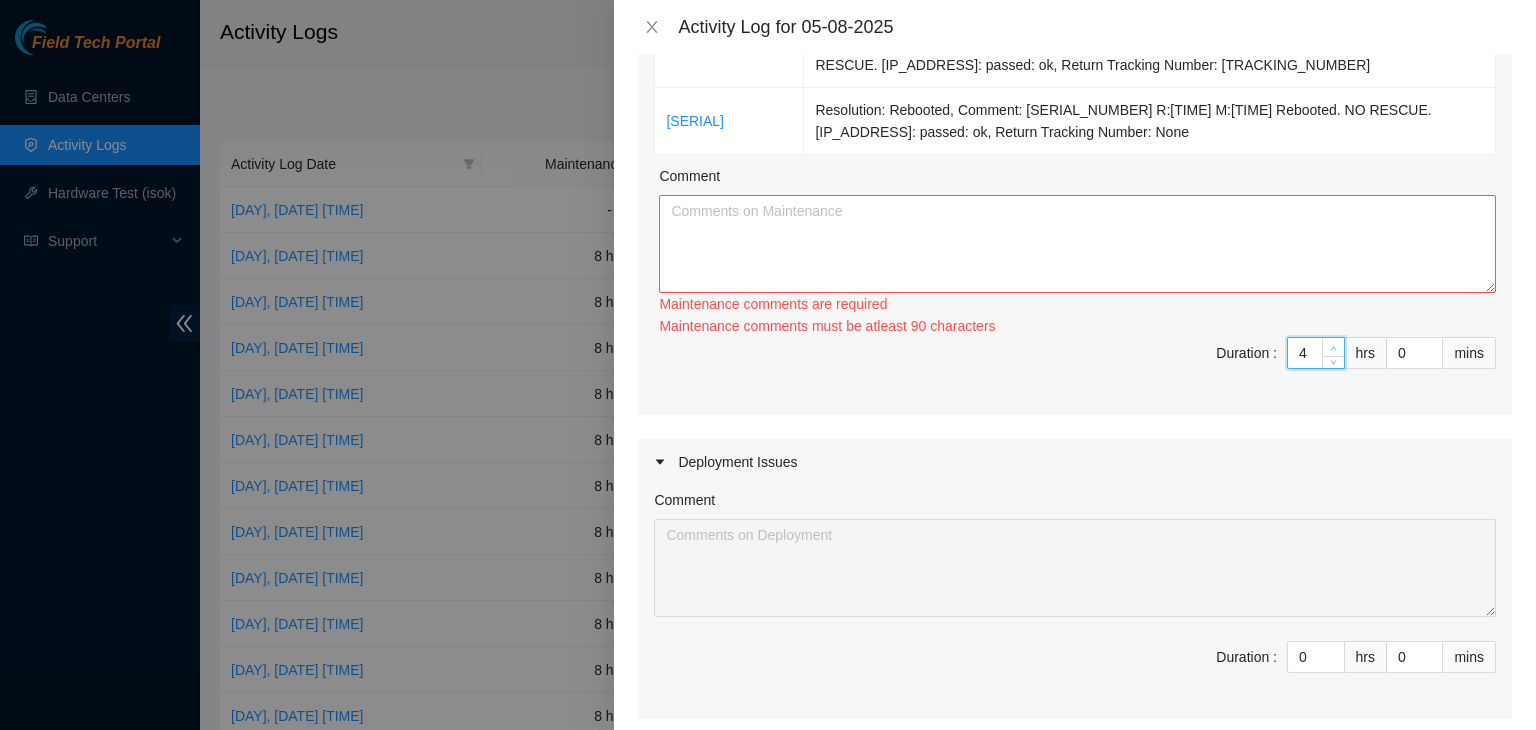 click 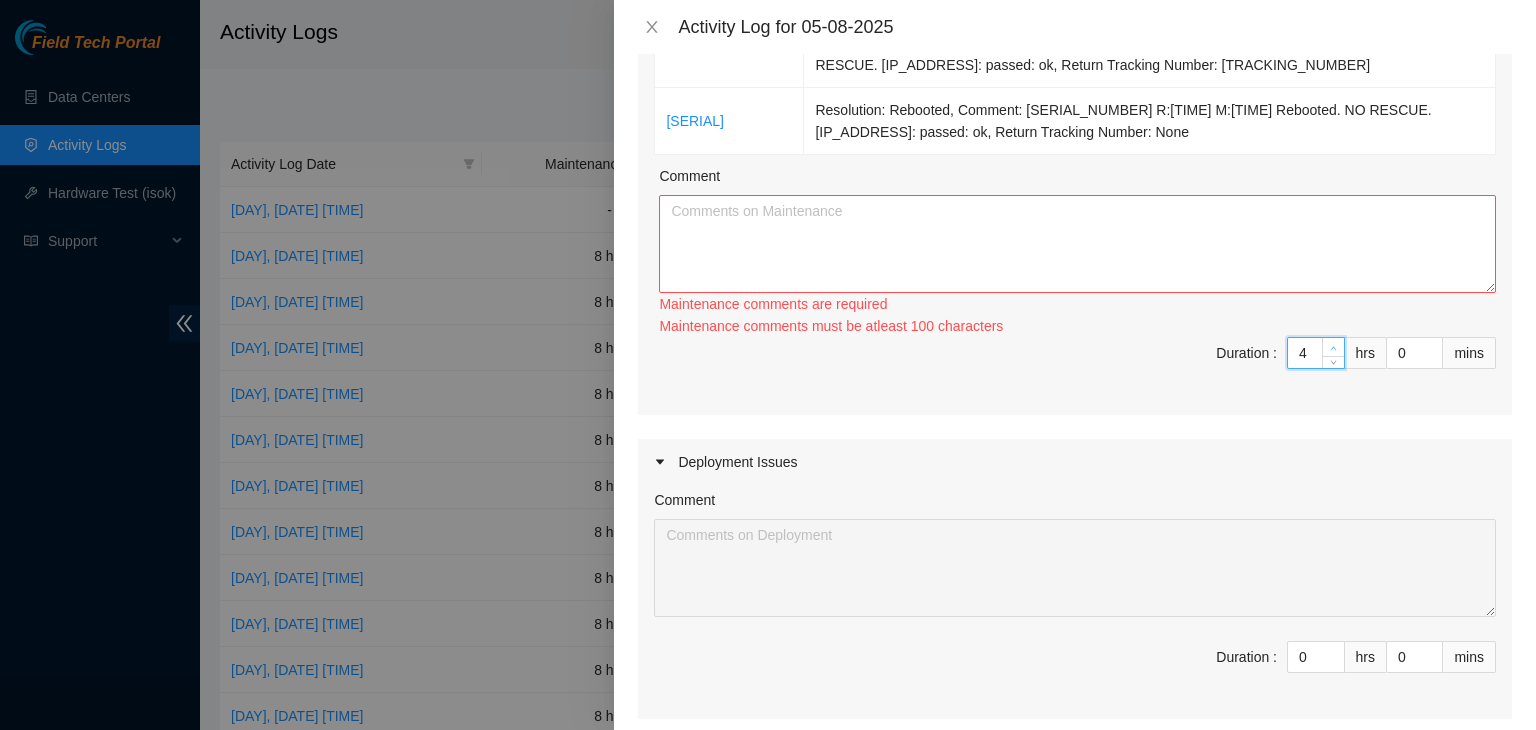 type on "5" 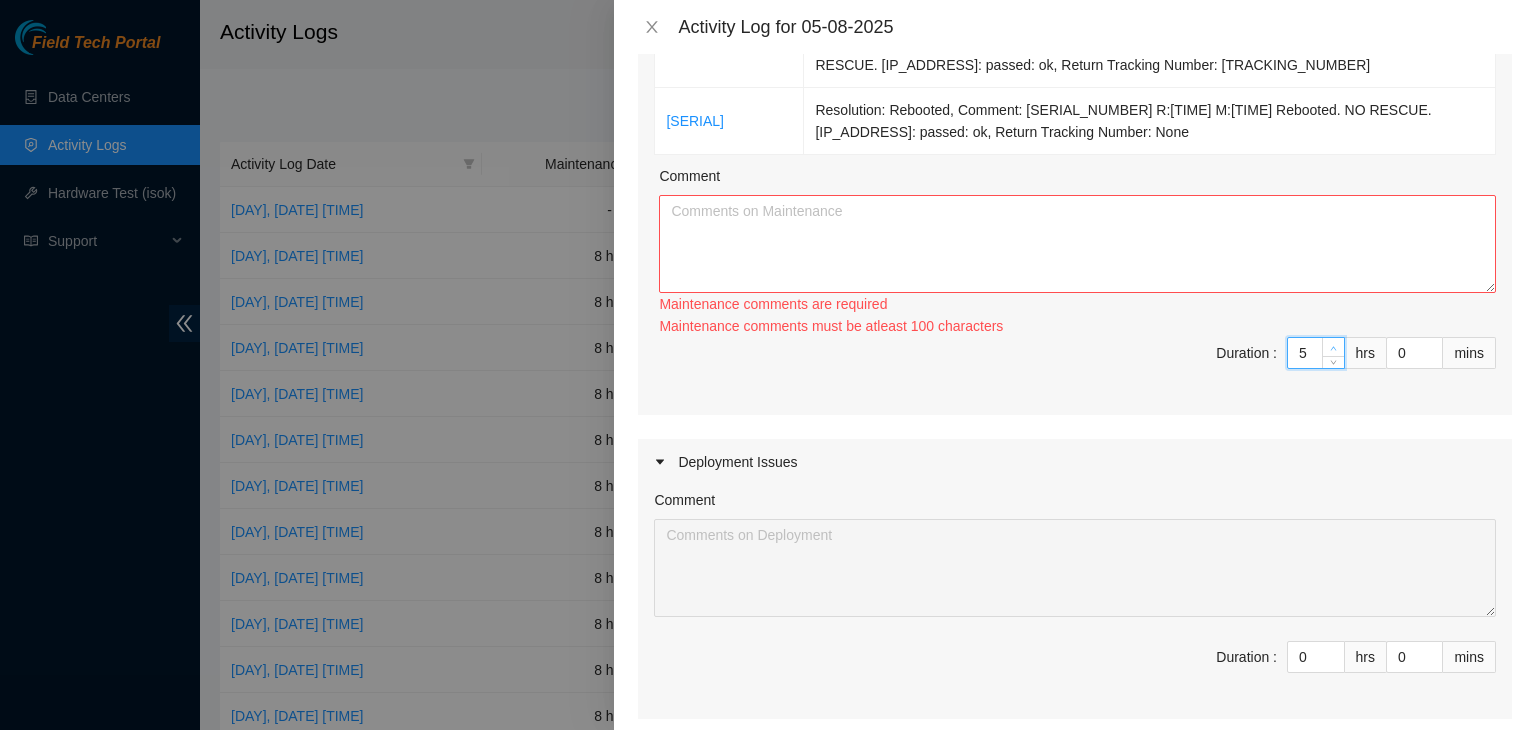 click 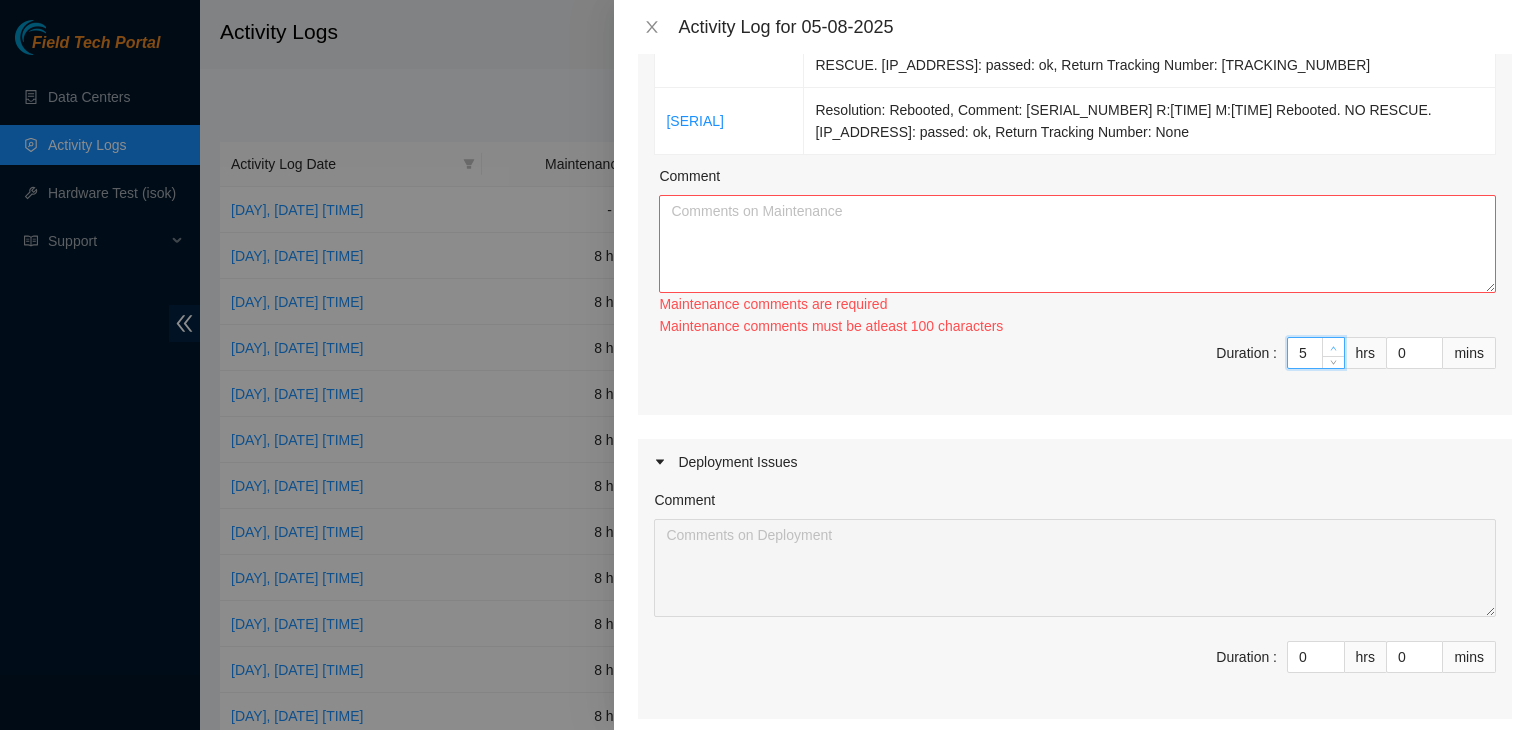 type on "6" 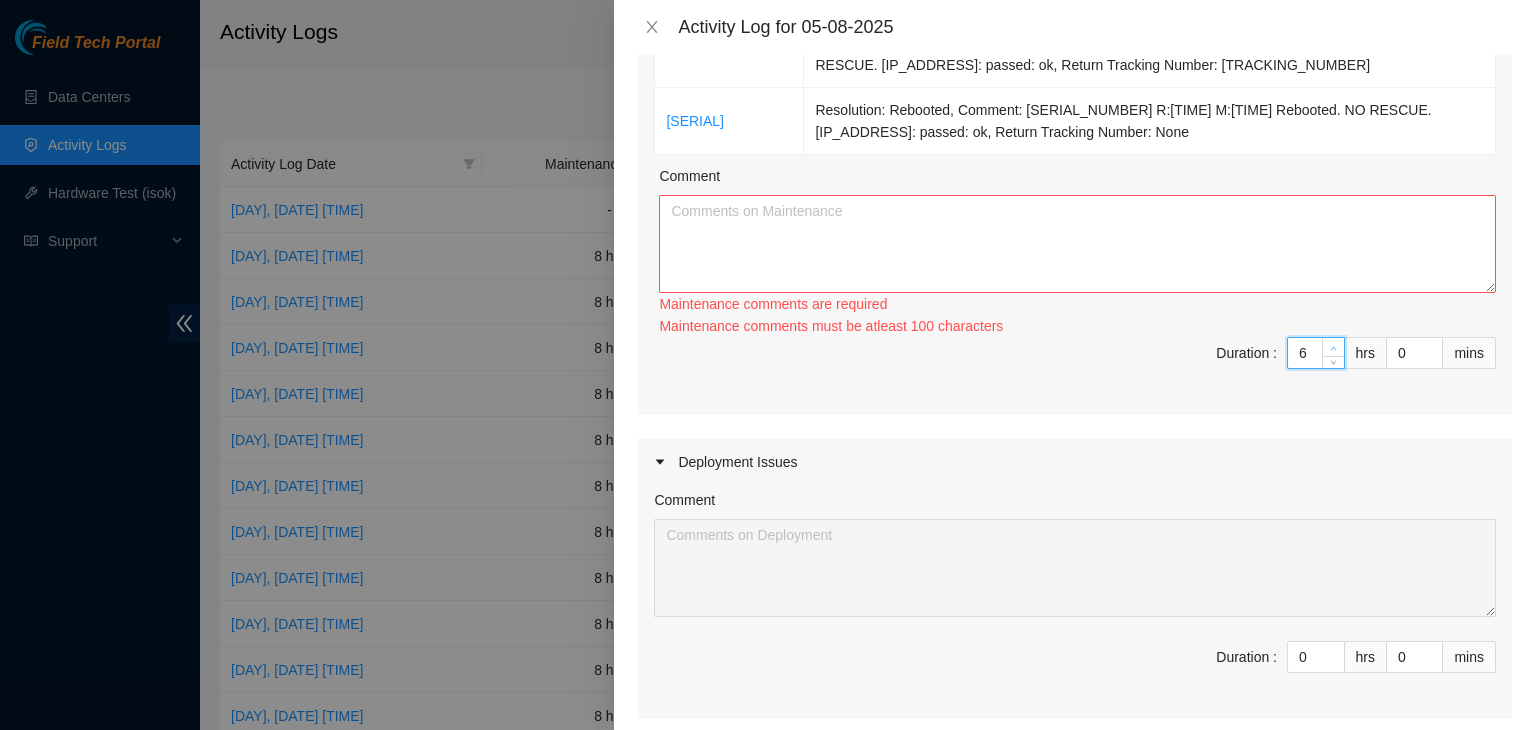 click 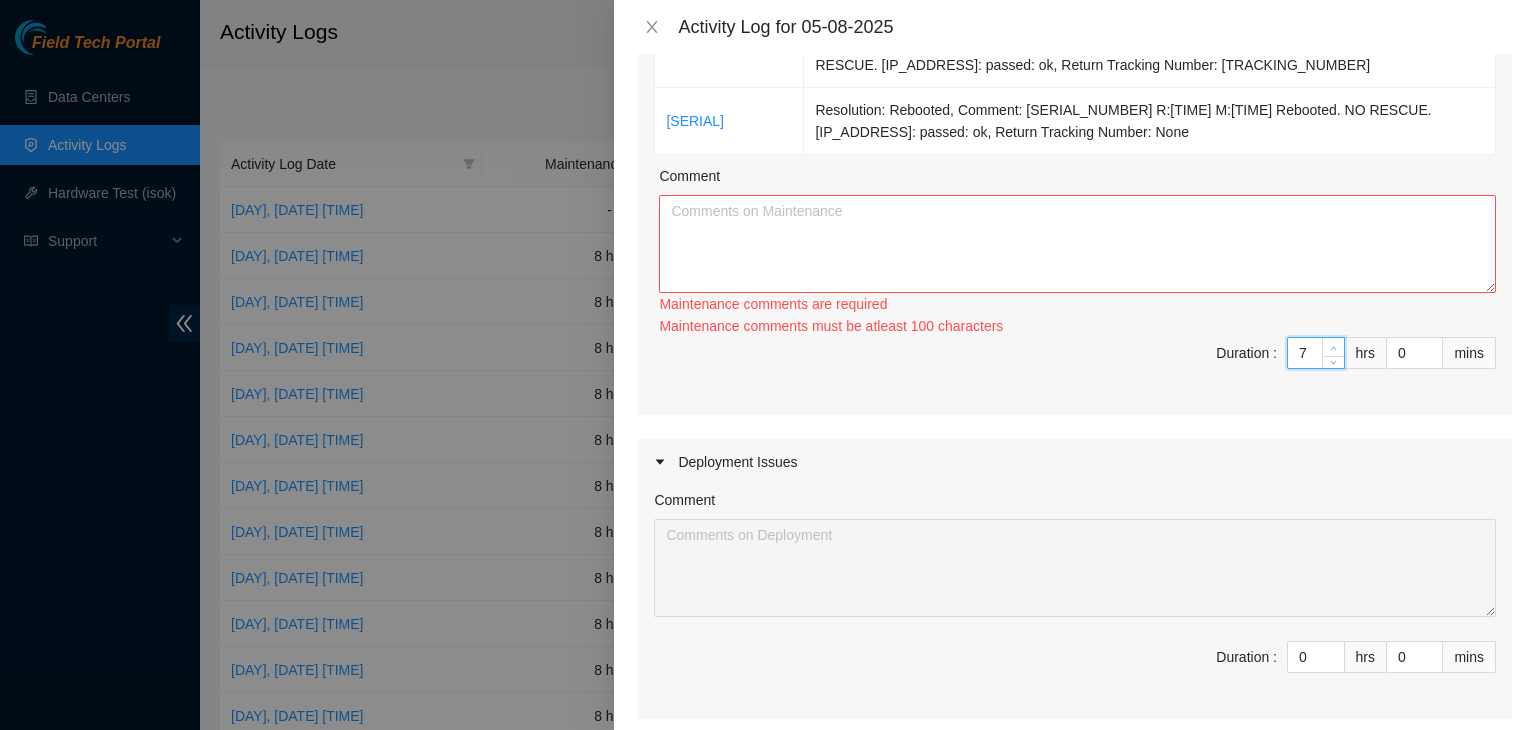 click 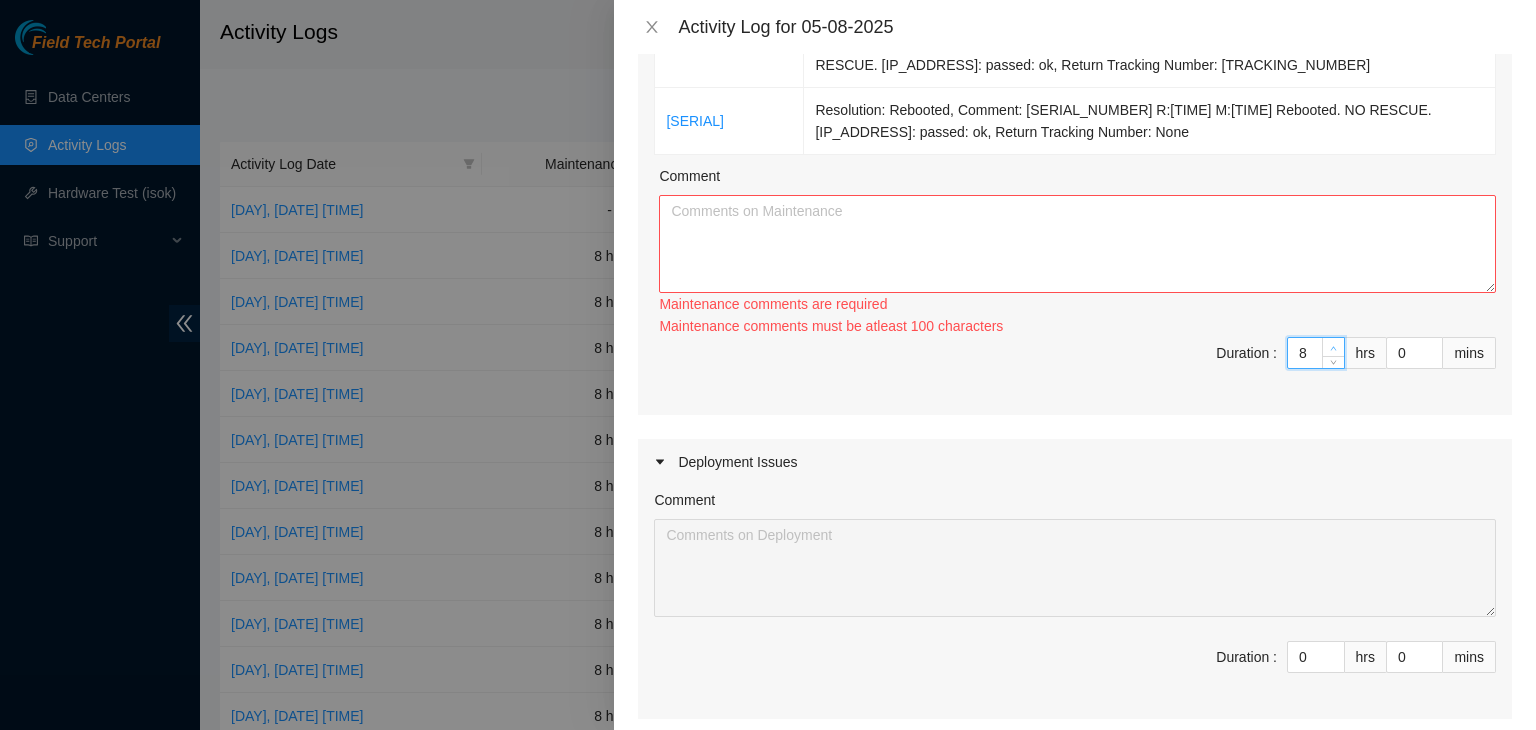click 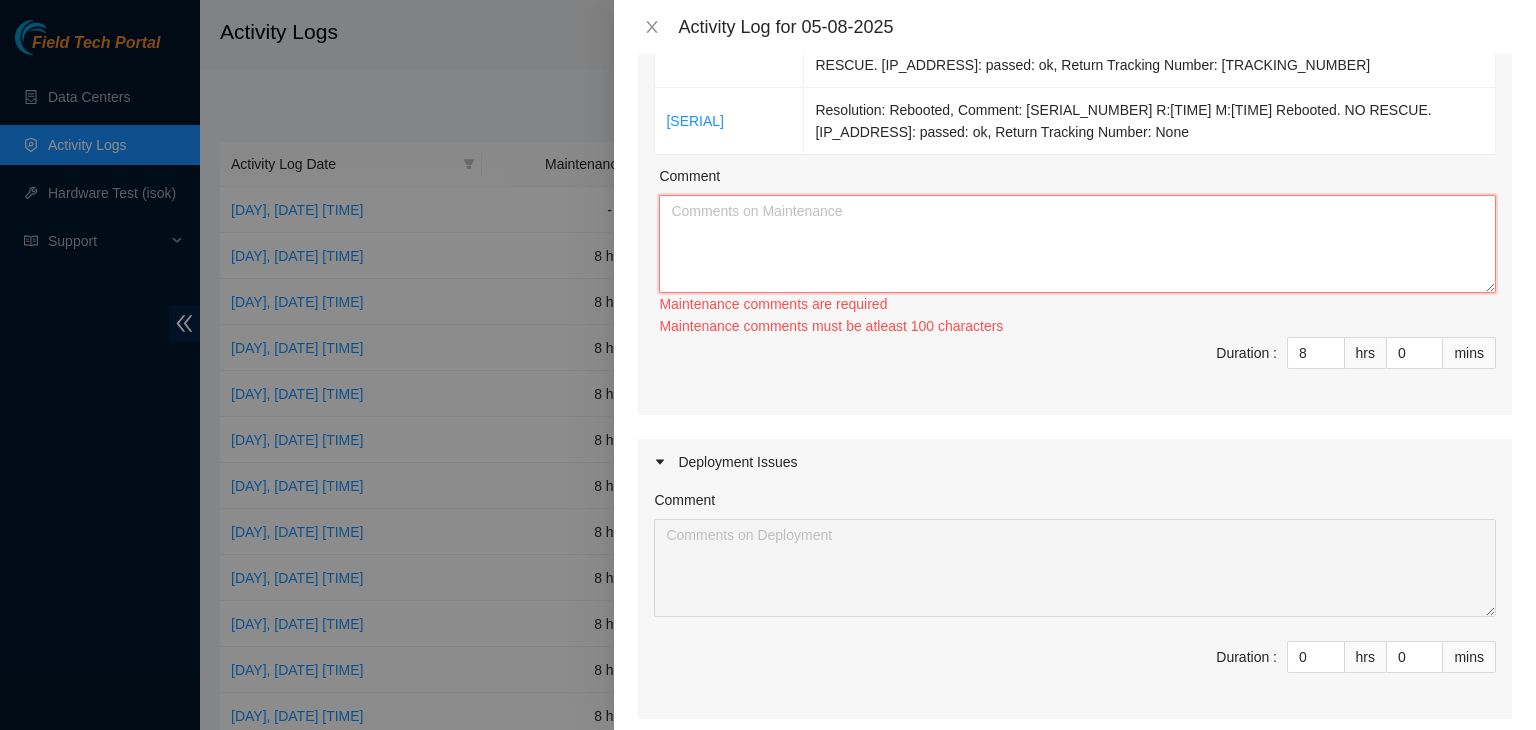 click on "Comment" at bounding box center (1077, 244) 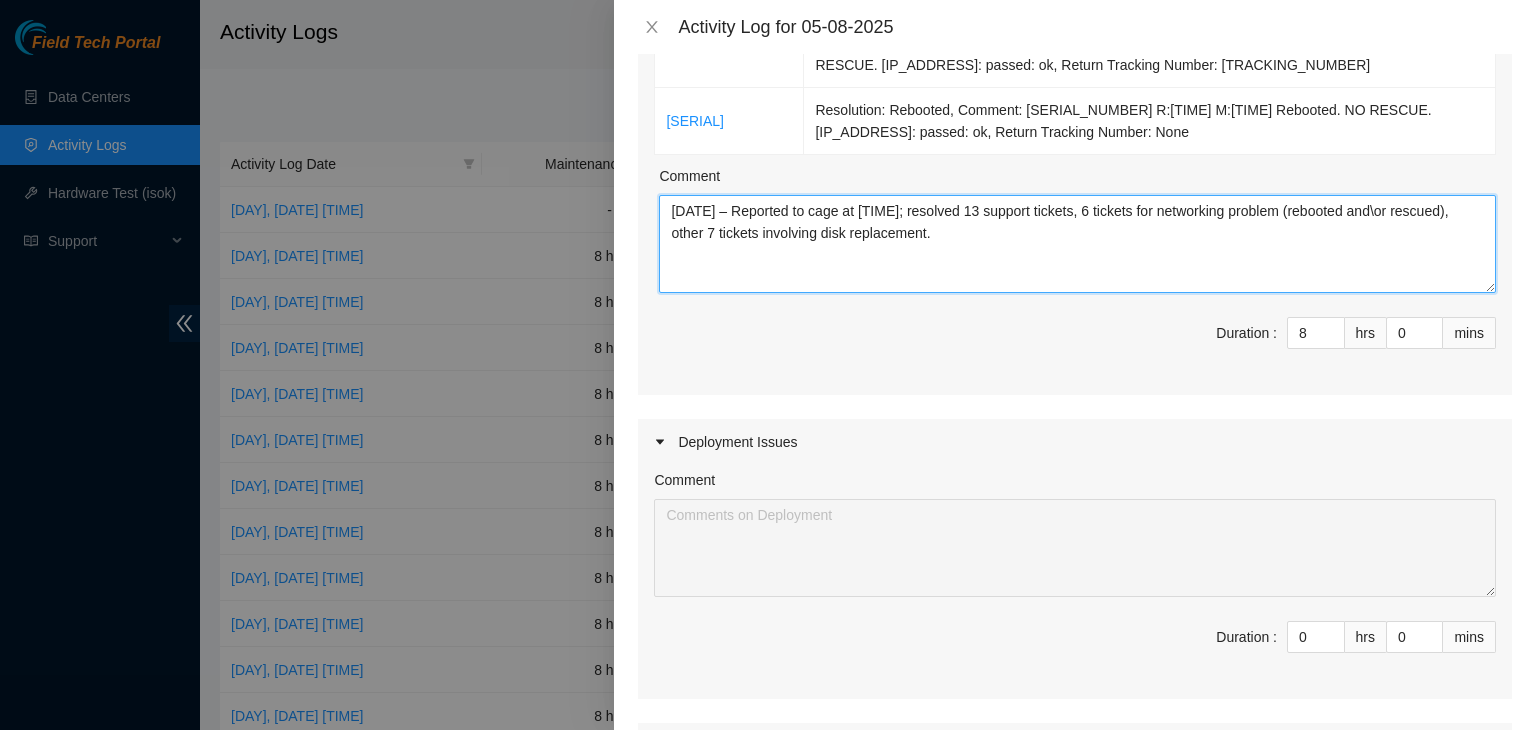 click on "[DATE] – Reported to cage at [TIME]; resolved 13 support tickets, 6 tickets for networking problem (rebooted and\or rescued), other 7 tickets involving disk replacement." at bounding box center [1077, 244] 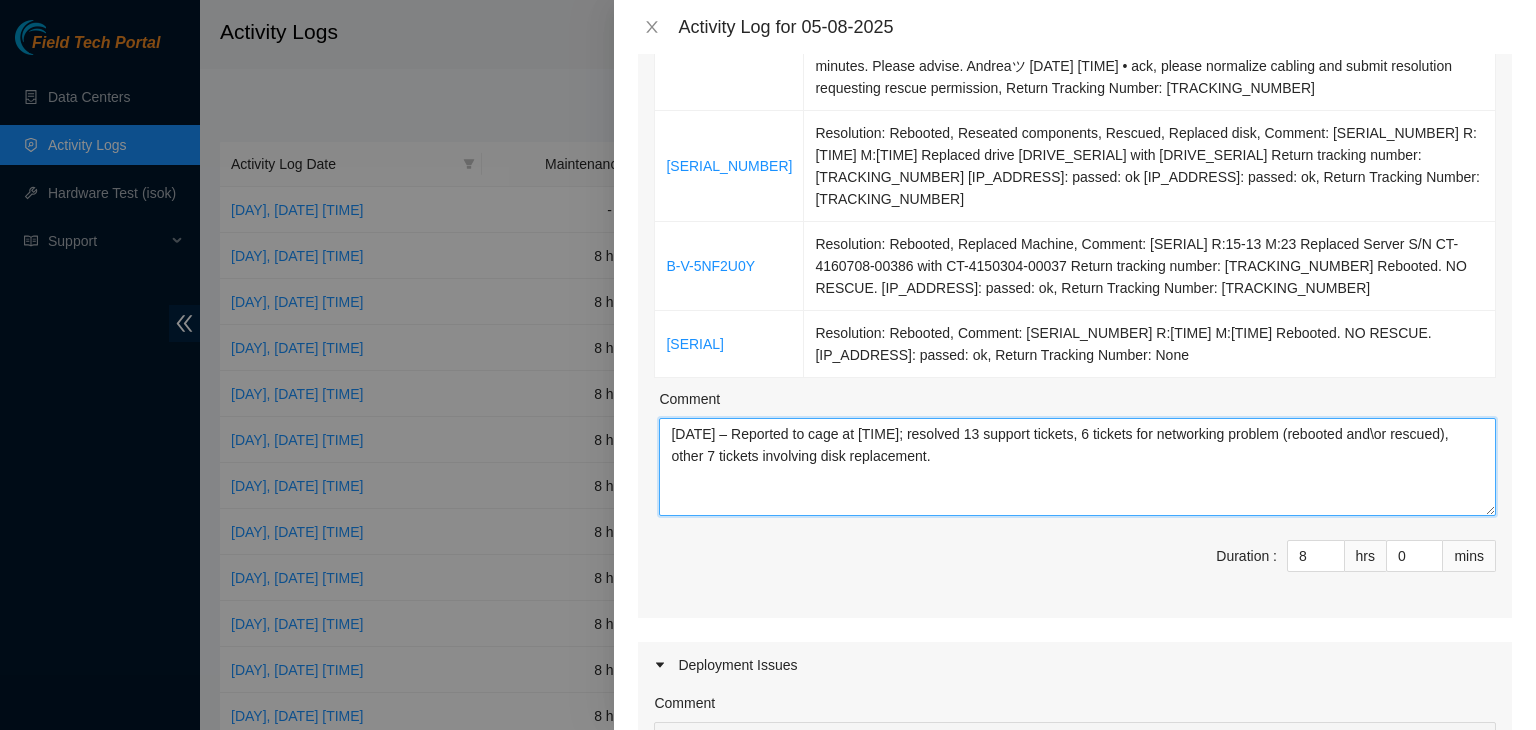 scroll, scrollTop: 500, scrollLeft: 0, axis: vertical 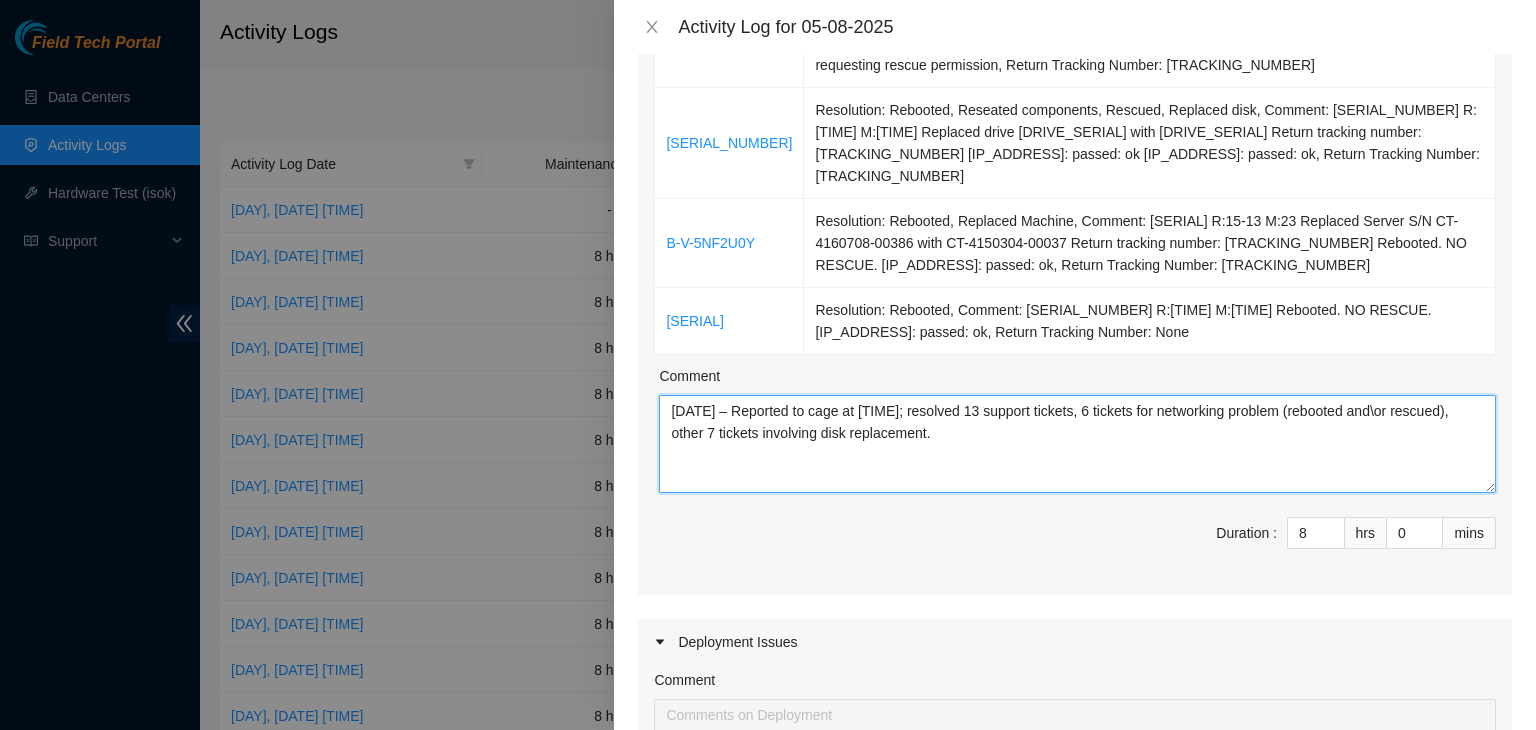click on "[DATE] – Reported to cage at [TIME]; resolved 13 support tickets, 6 tickets for networking problem (rebooted and\or rescued), other 7 tickets involving disk replacement." at bounding box center [1077, 444] 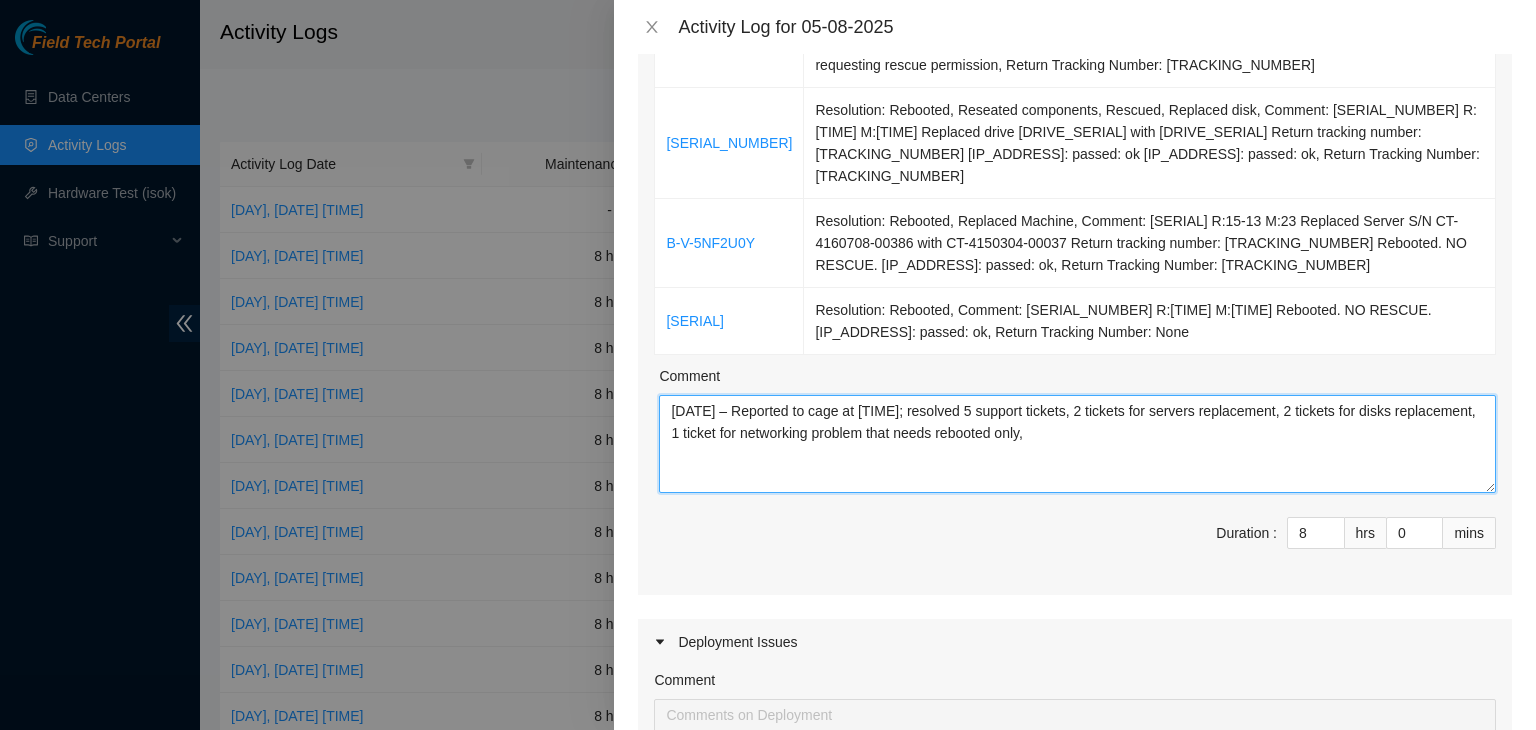 paste on "processed outgoing packages." 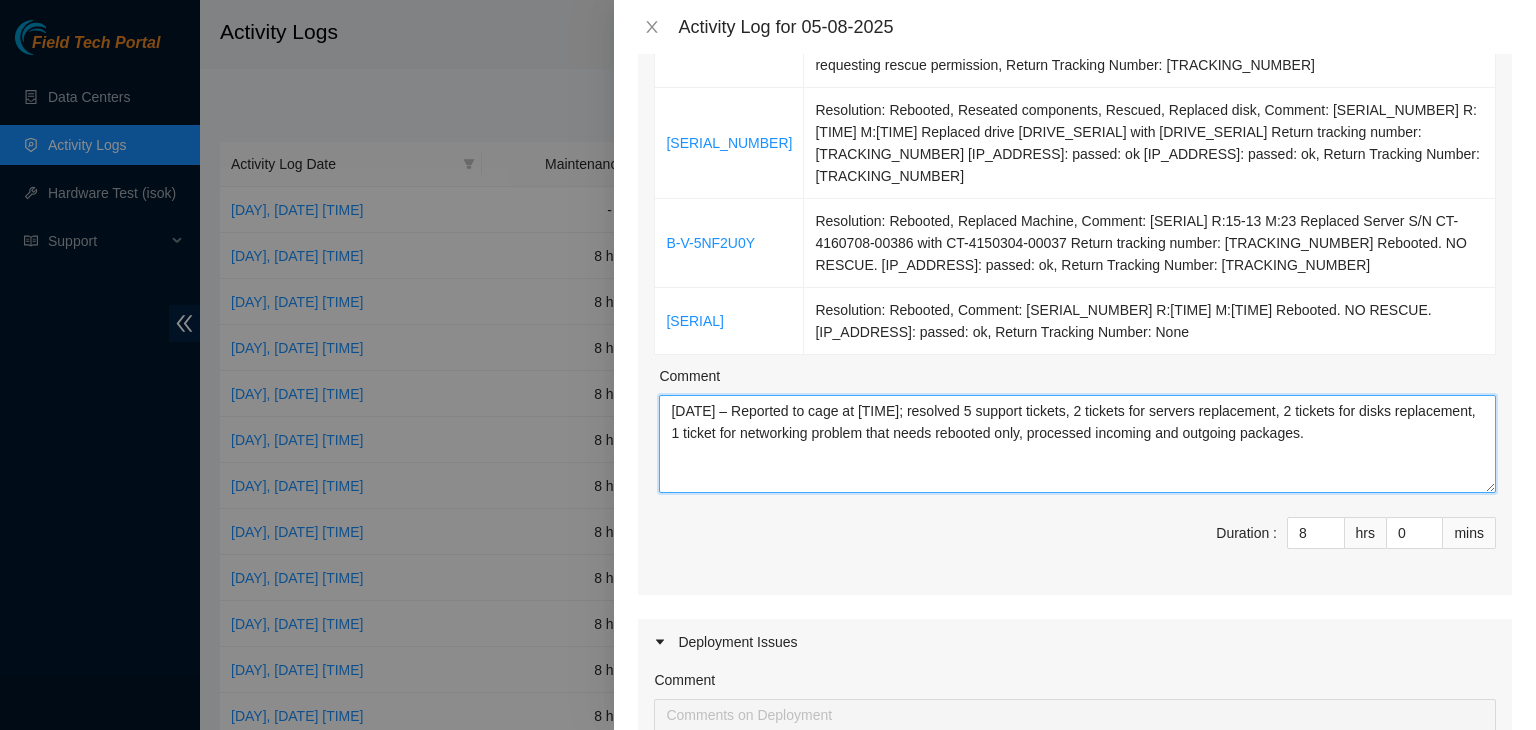 click on "[DATE] – Reported to cage at [TIME]; resolved 5 support tickets, 2 tickets for servers replacement, 2 tickets for disks replacement, 1 ticket for networking problem that needs rebooted only, processed incoming and outgoing packages." at bounding box center [1077, 444] 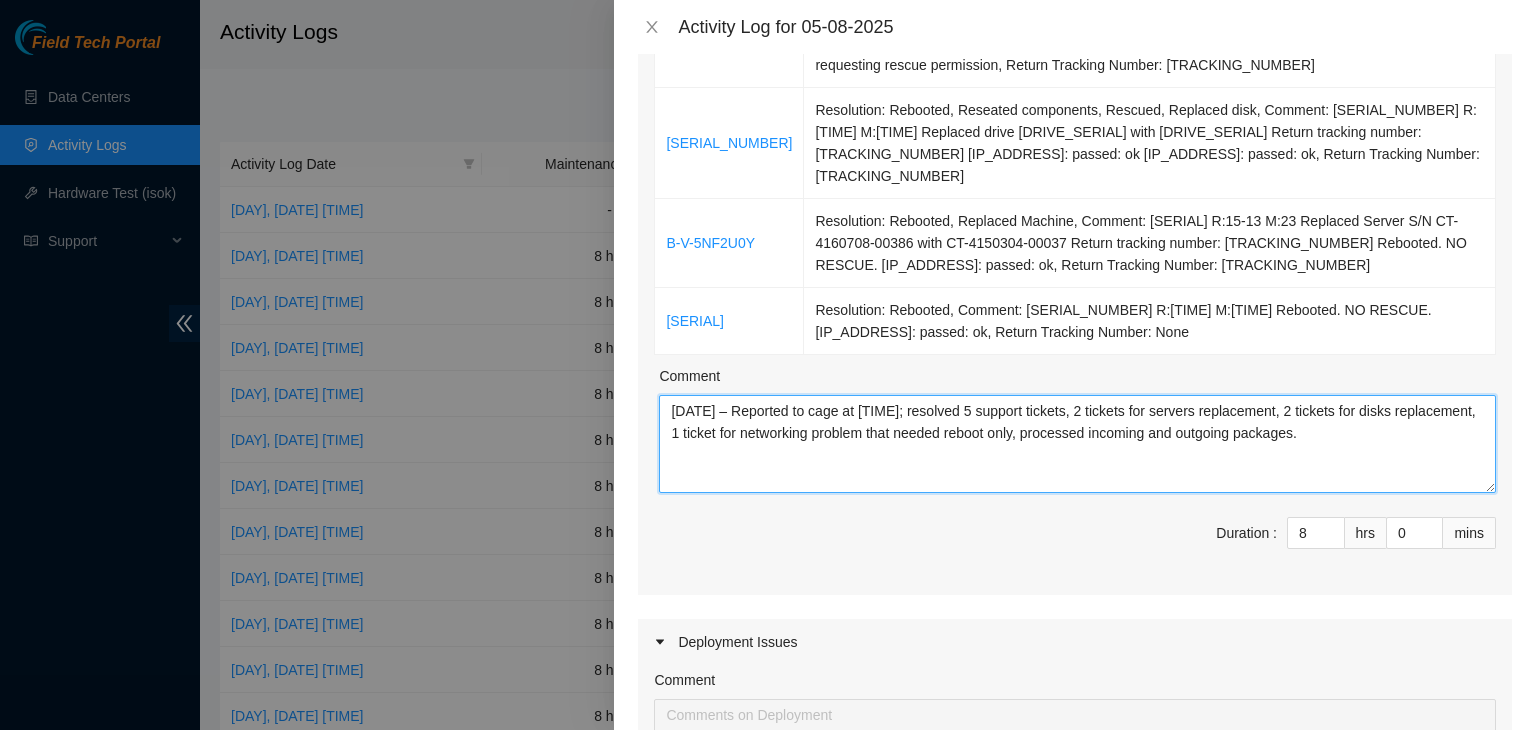 click on "[DATE] – Reported to cage at [TIME]; resolved 5 support tickets, 2 tickets for servers replacement, 2 tickets for disks replacement, 1 ticket for networking problem that needed reboot only, processed incoming and outgoing packages." at bounding box center [1077, 444] 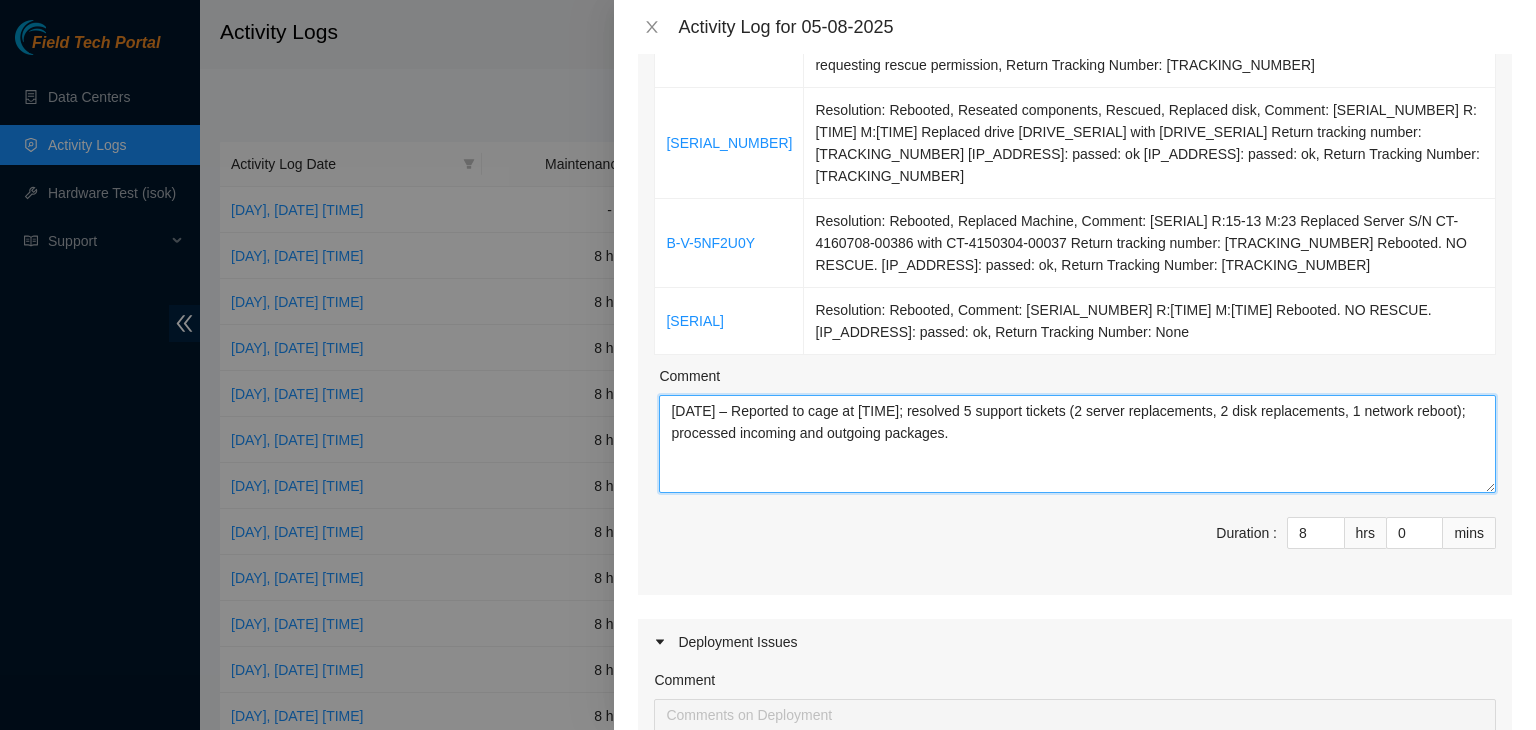 type on "[DATE] – Reported to cage at [TIME]; resolved 5 support tickets (2 server replacements, 2 disk replacements, 1 network reboot); processed incoming and outgoing packages." 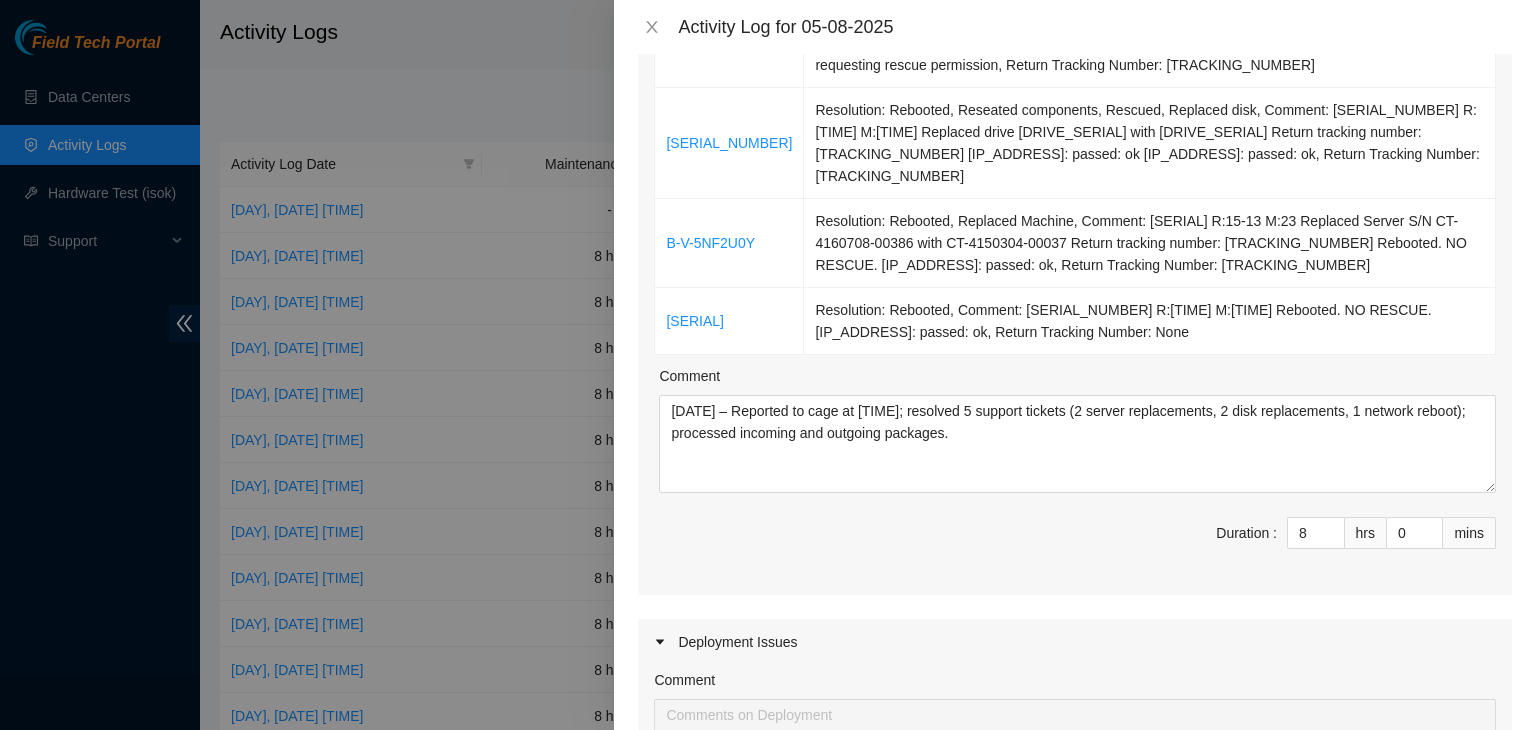 click on "Comment" at bounding box center (1077, 380) 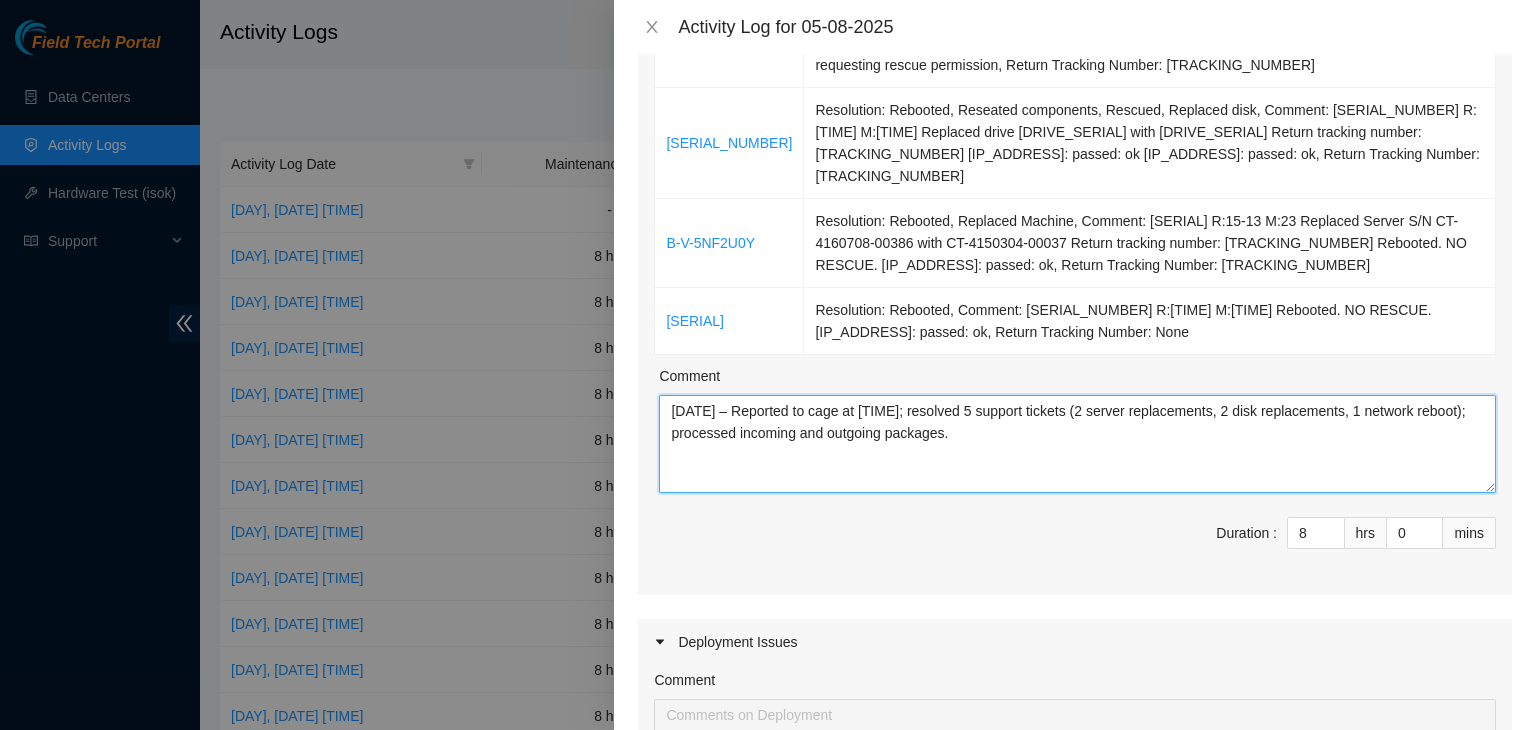 click on "[DATE] – Reported to cage at [TIME]; resolved 5 support tickets (2 server replacements, 2 disk replacements, 1 network reboot); processed incoming and outgoing packages." at bounding box center [1077, 444] 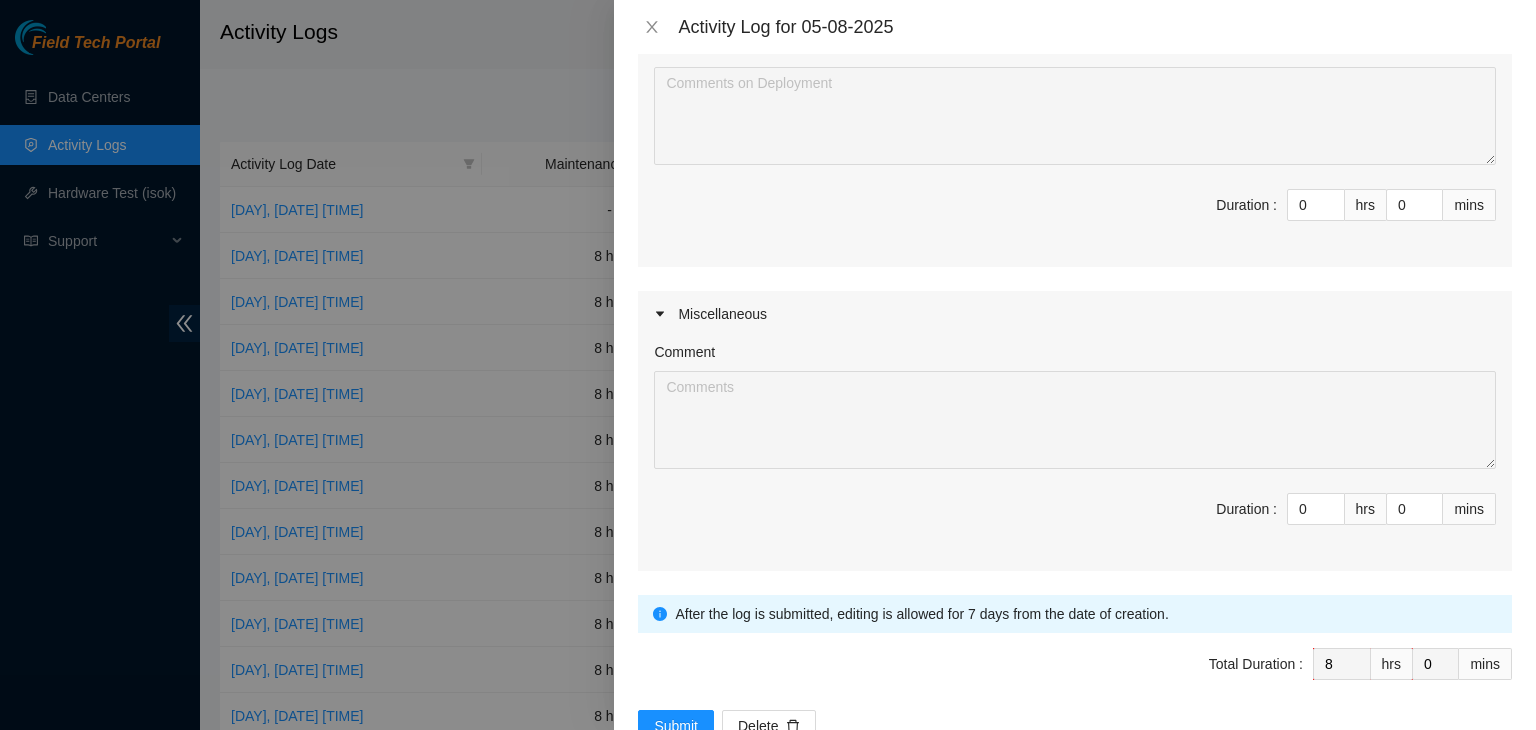 scroll, scrollTop: 1186, scrollLeft: 0, axis: vertical 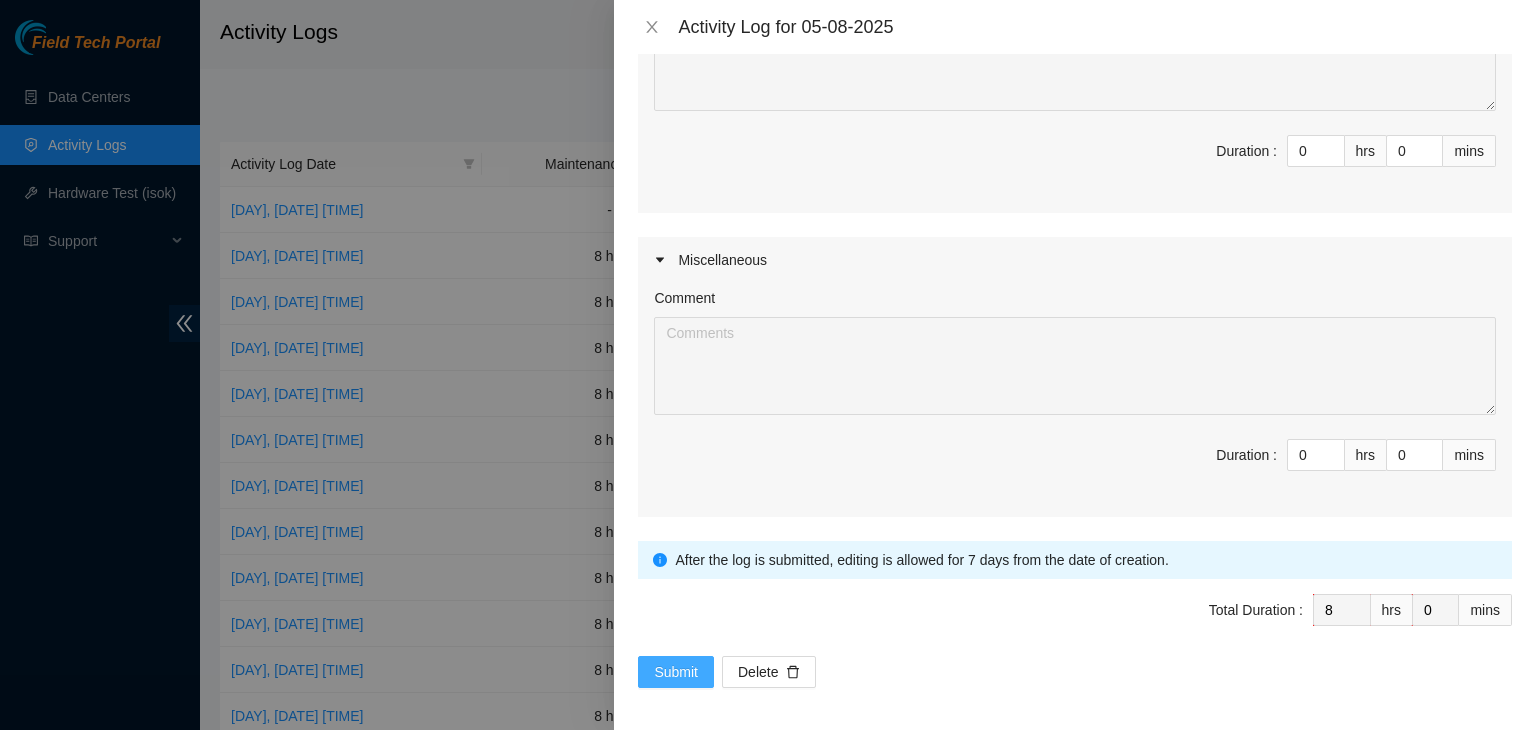 click on "Submit" at bounding box center (676, 672) 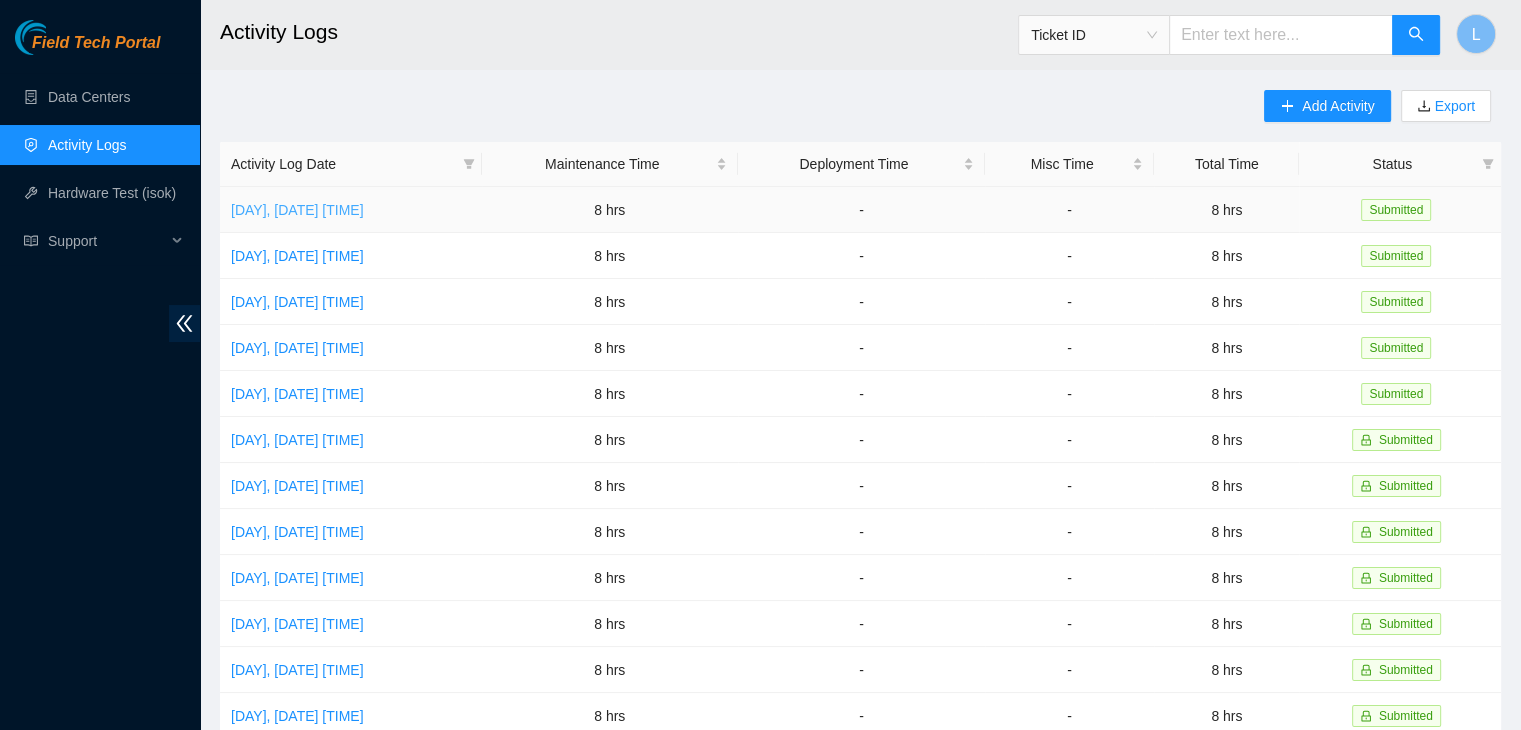 click on "[DAY], [DATE] [TIME]" at bounding box center (297, 210) 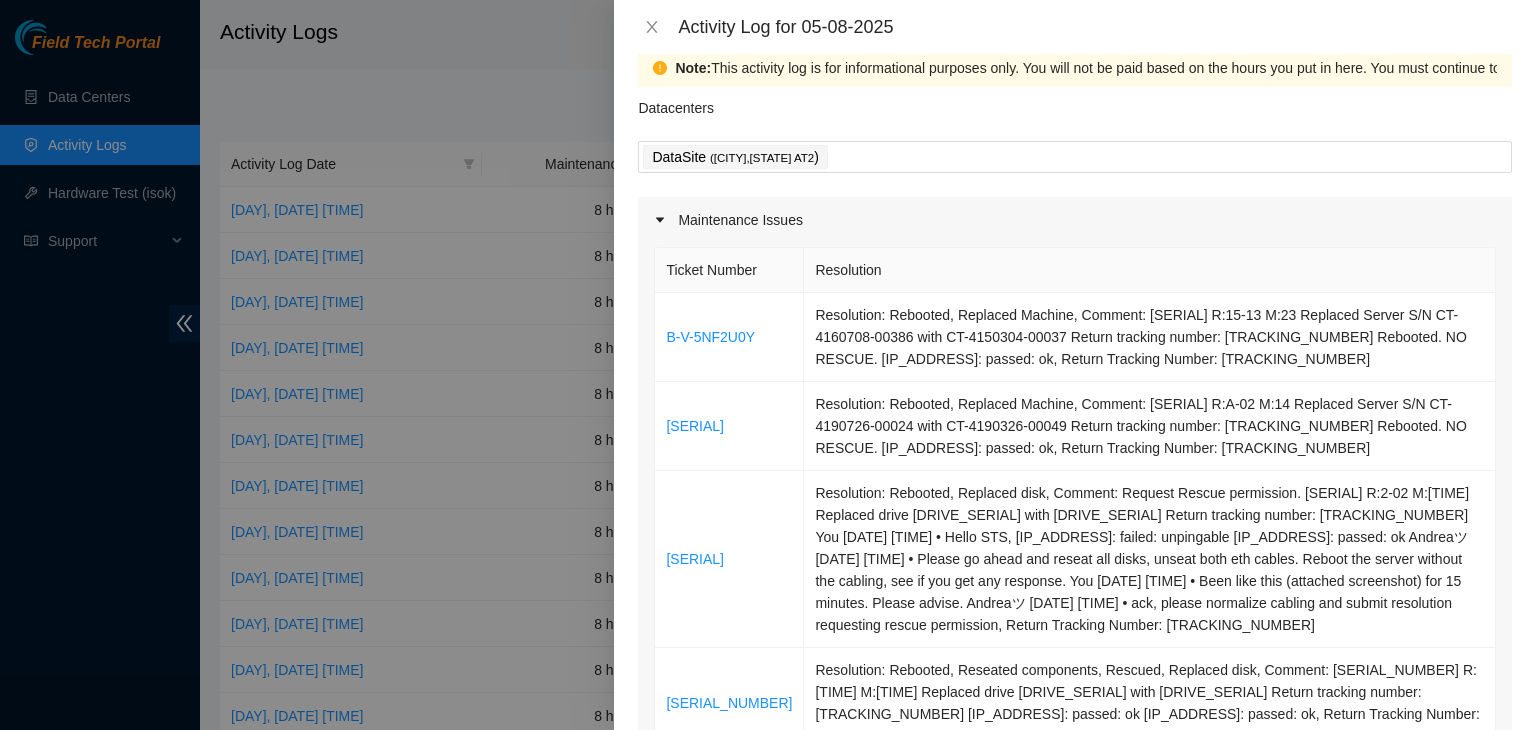 scroll, scrollTop: 0, scrollLeft: 0, axis: both 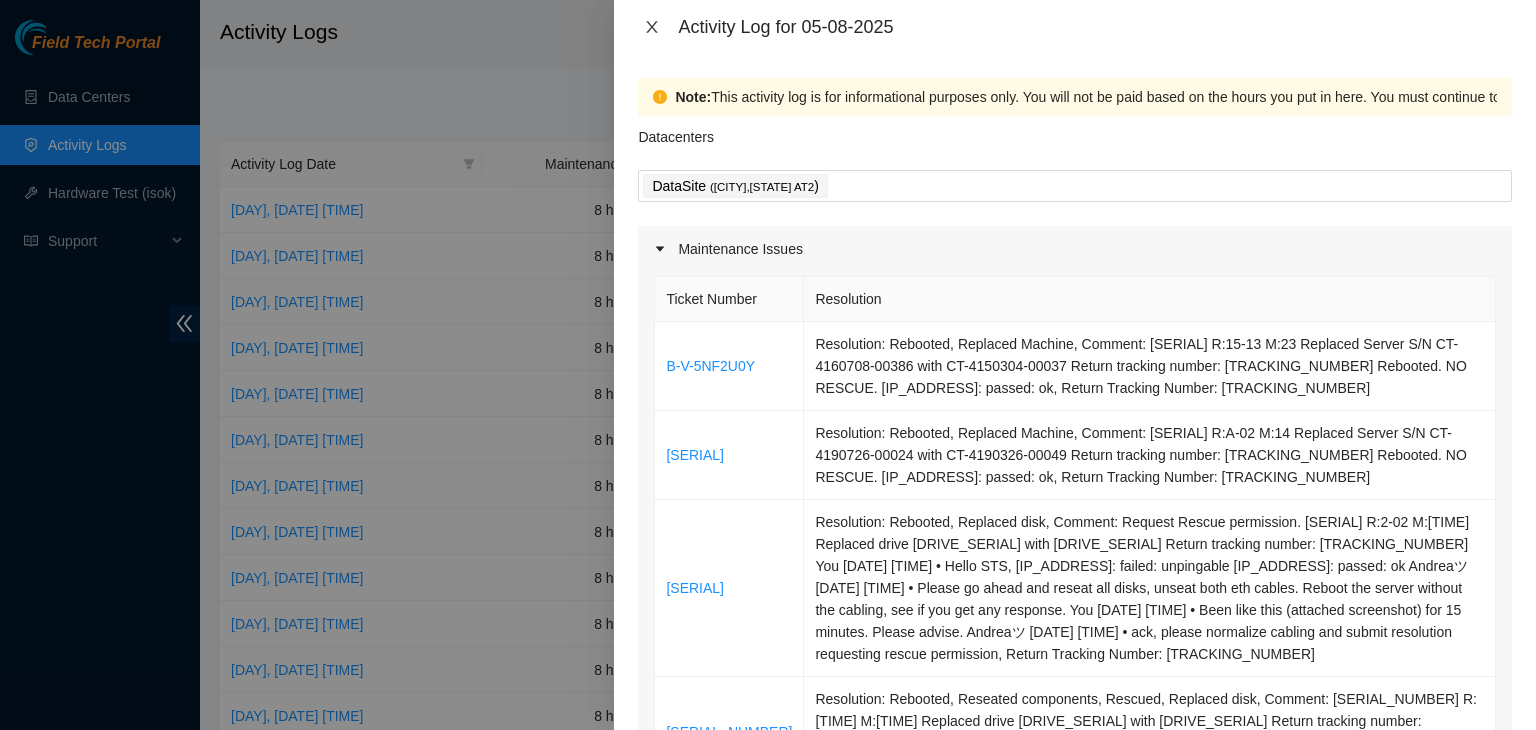 click 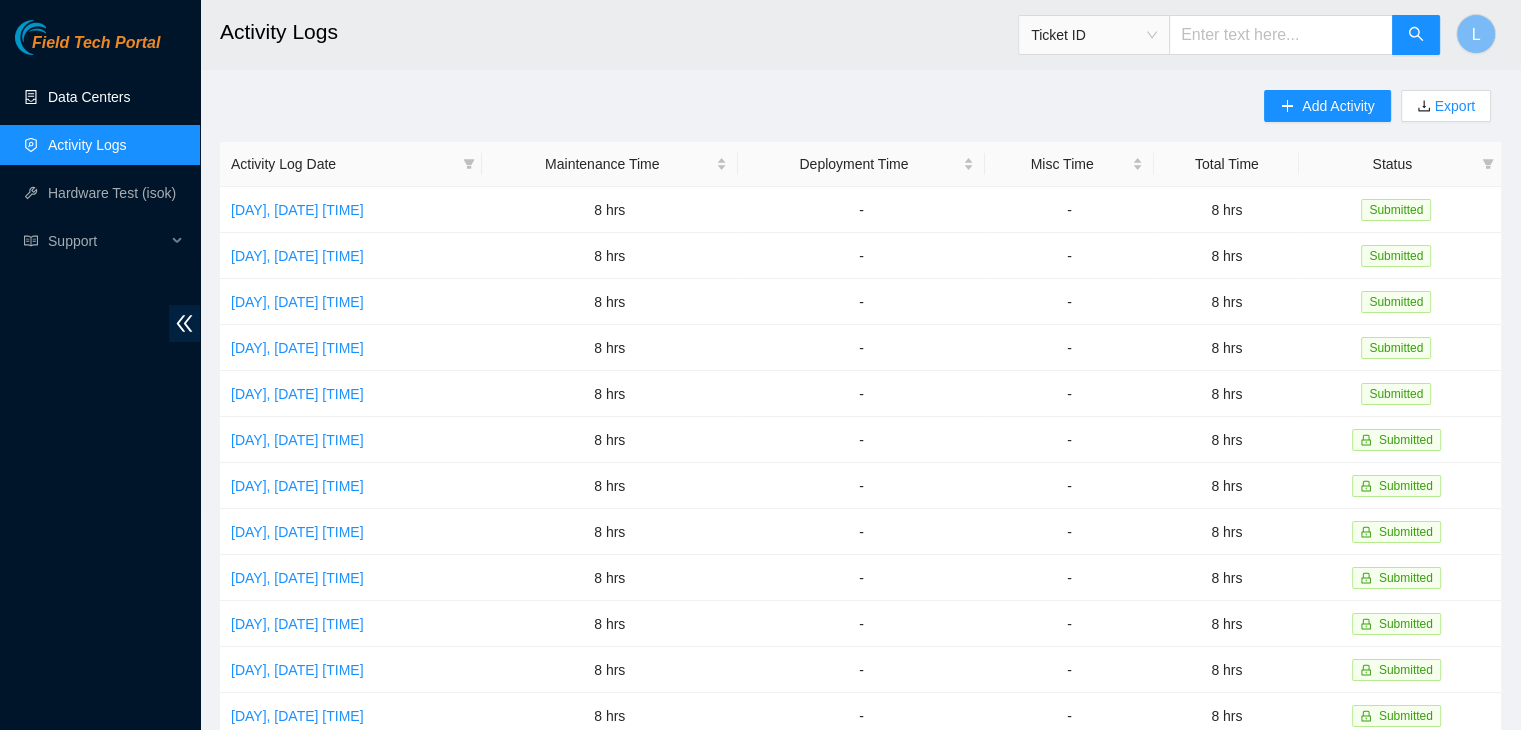 click on "Data Centers" at bounding box center (89, 97) 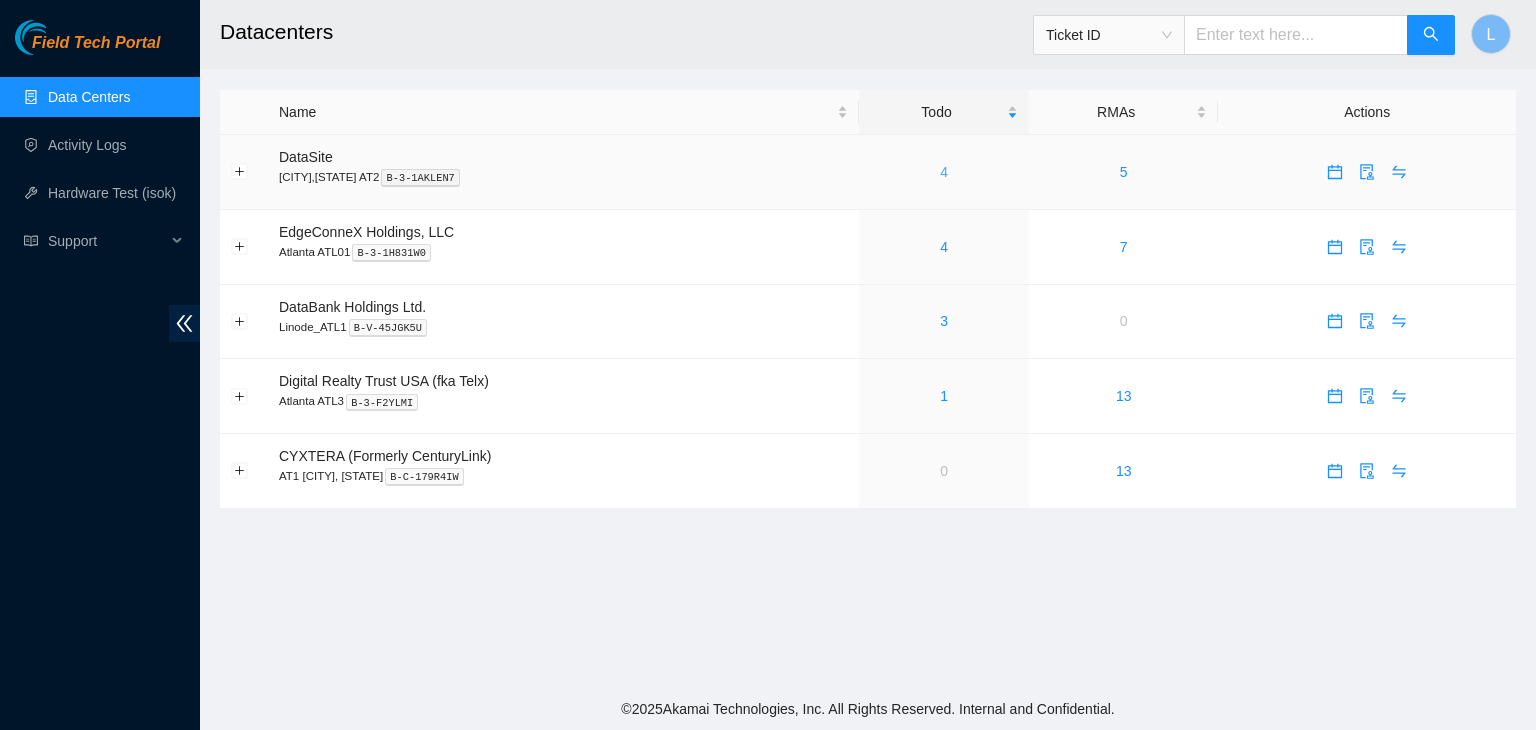 click on "4" at bounding box center [944, 172] 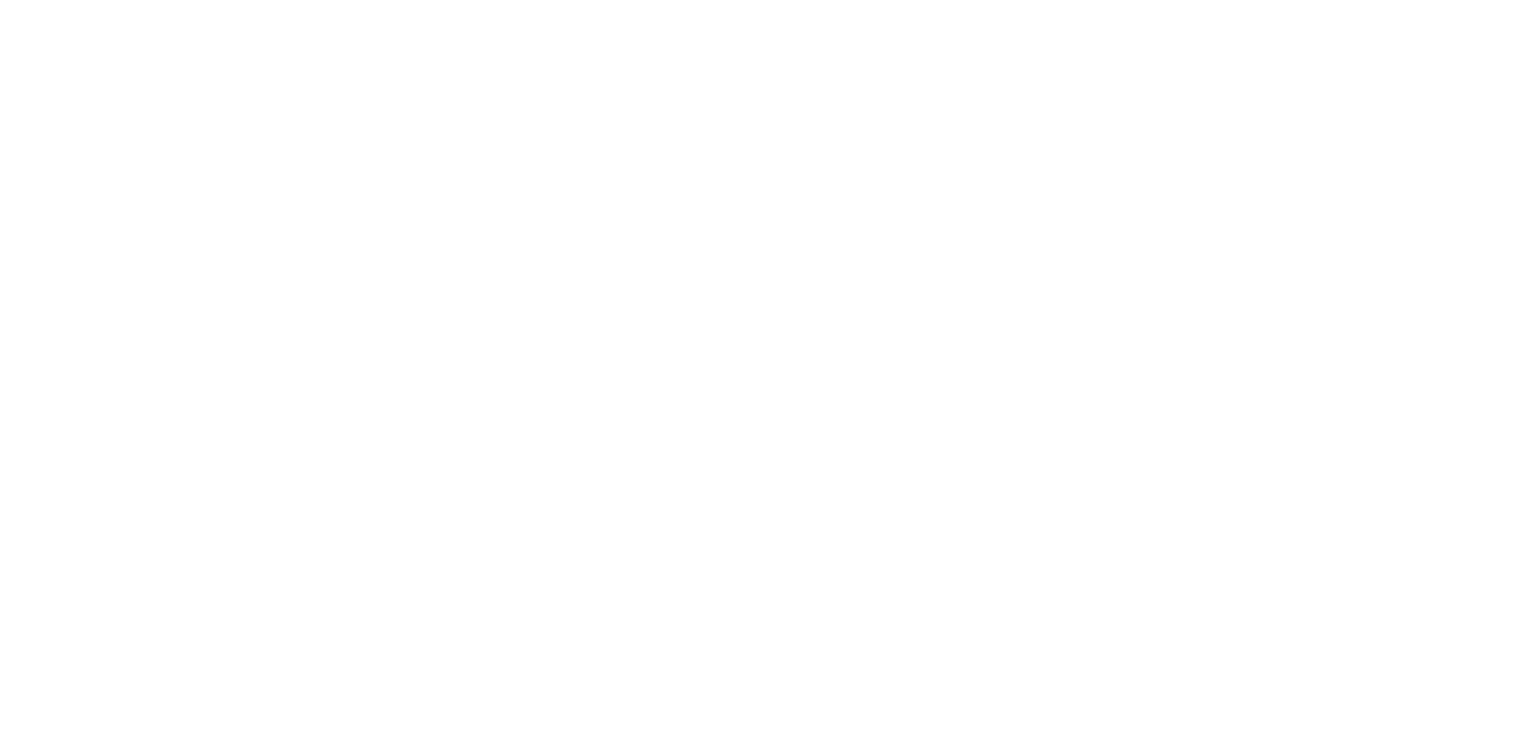 scroll, scrollTop: 0, scrollLeft: 0, axis: both 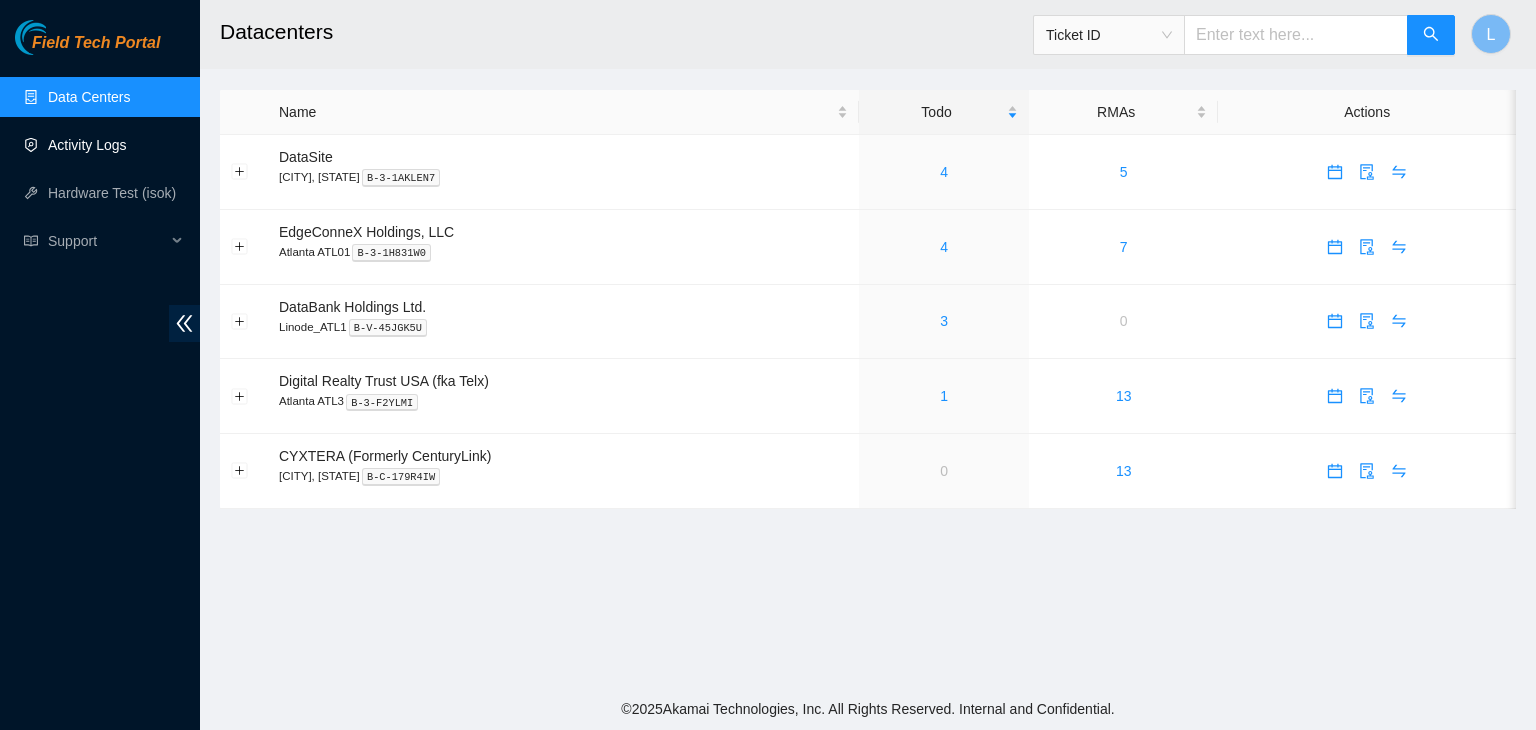 click on "Activity Logs" at bounding box center (87, 145) 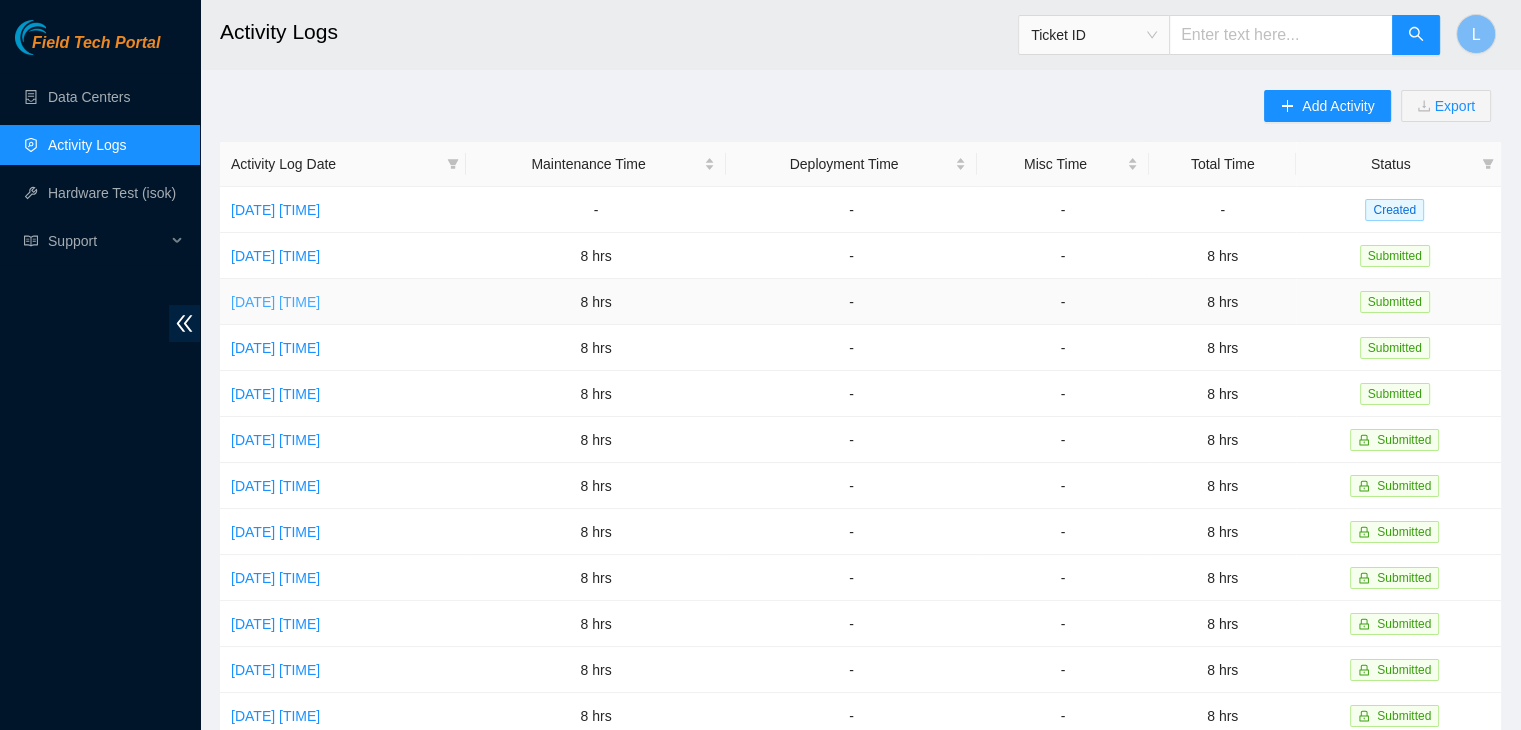click on "[DATE] [TIME]" at bounding box center (275, 302) 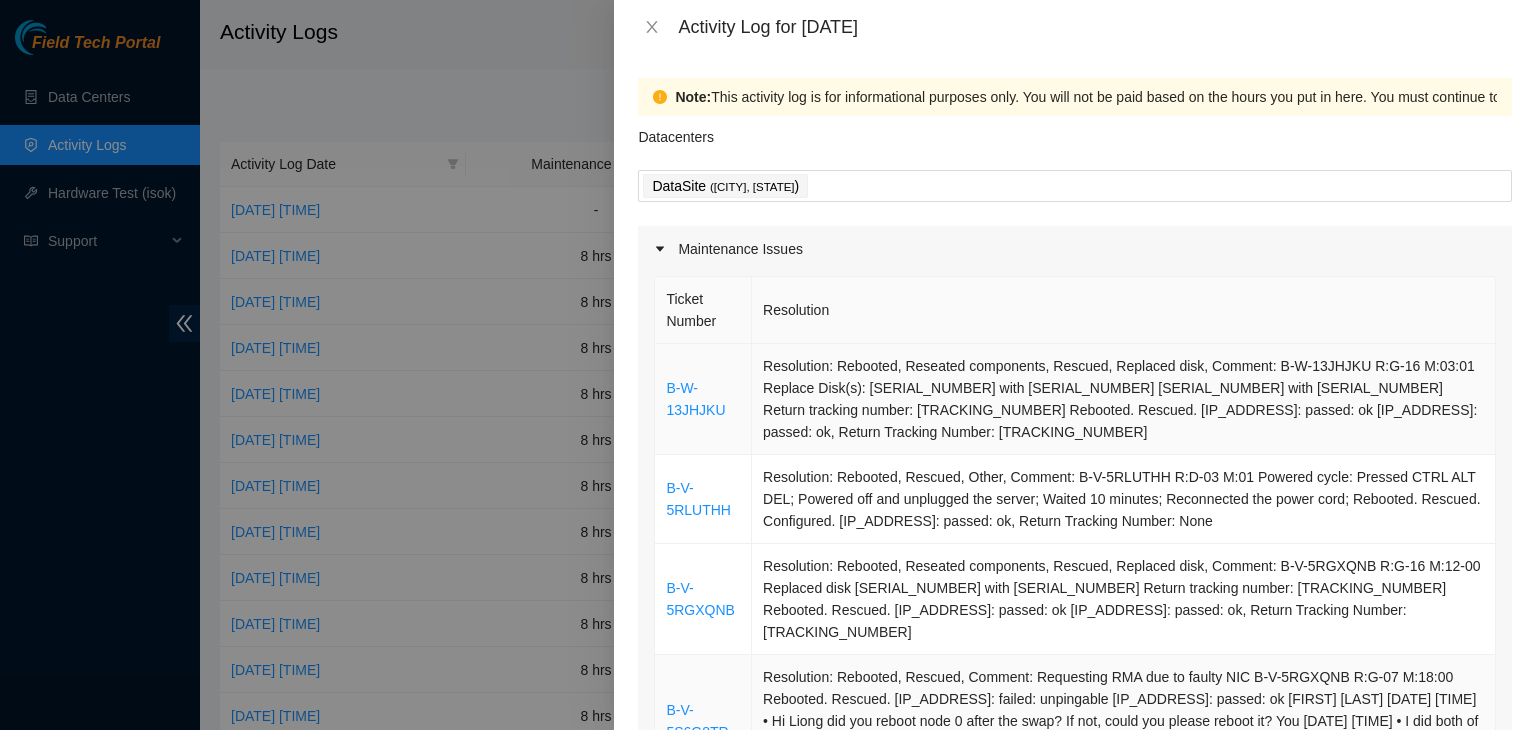 scroll, scrollTop: 500, scrollLeft: 0, axis: vertical 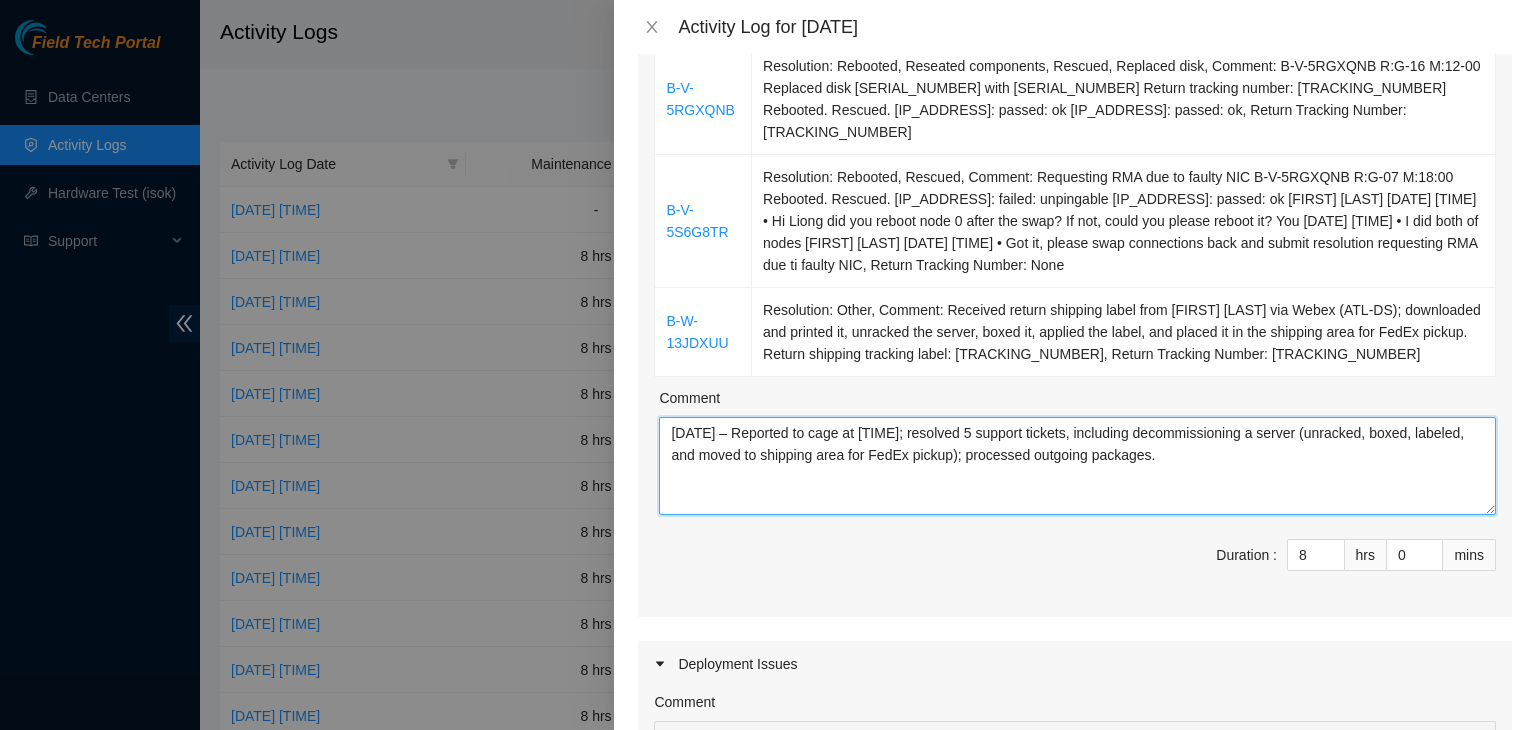 drag, startPoint x: 1207, startPoint y: 474, endPoint x: 1015, endPoint y: 493, distance: 192.93782 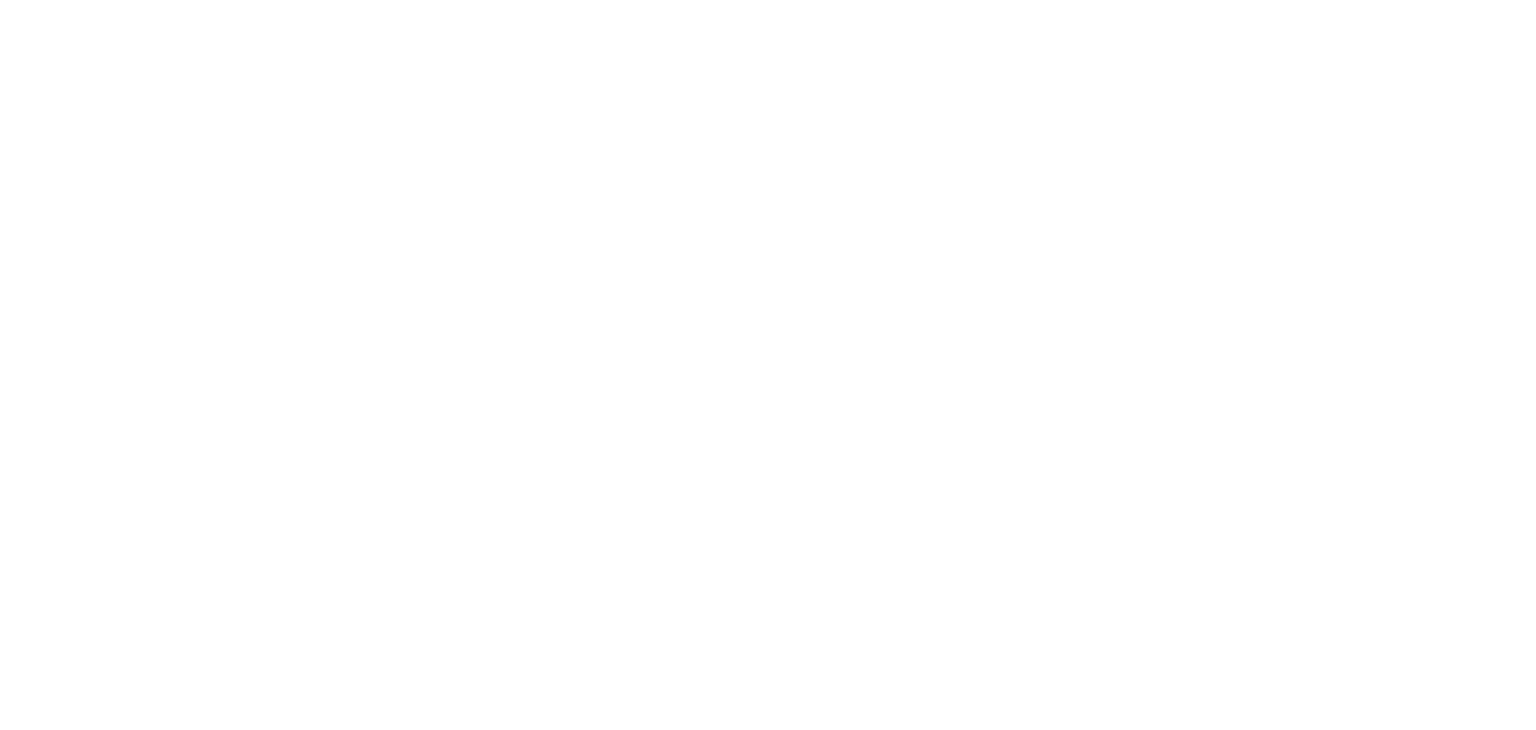 scroll, scrollTop: 0, scrollLeft: 0, axis: both 